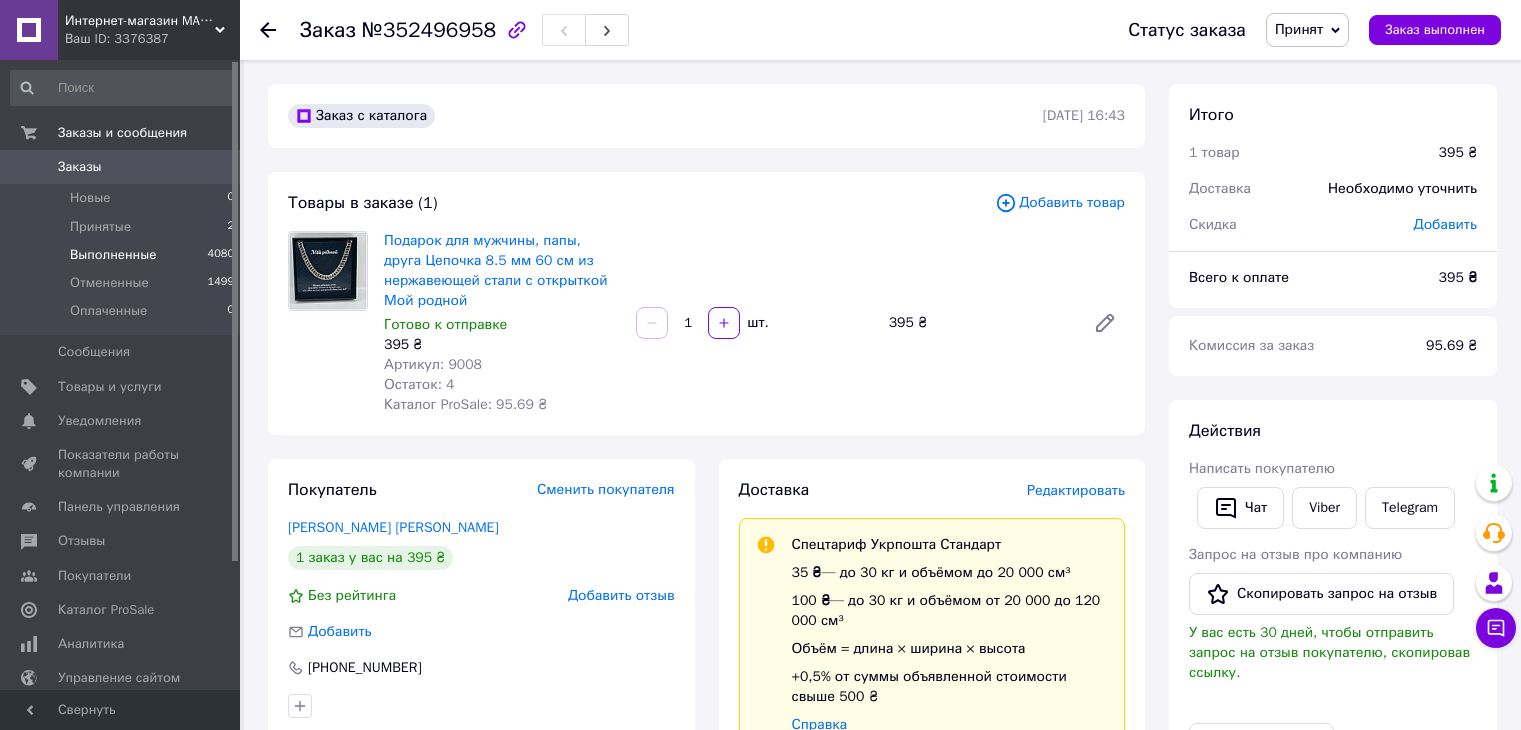 scroll, scrollTop: 100, scrollLeft: 0, axis: vertical 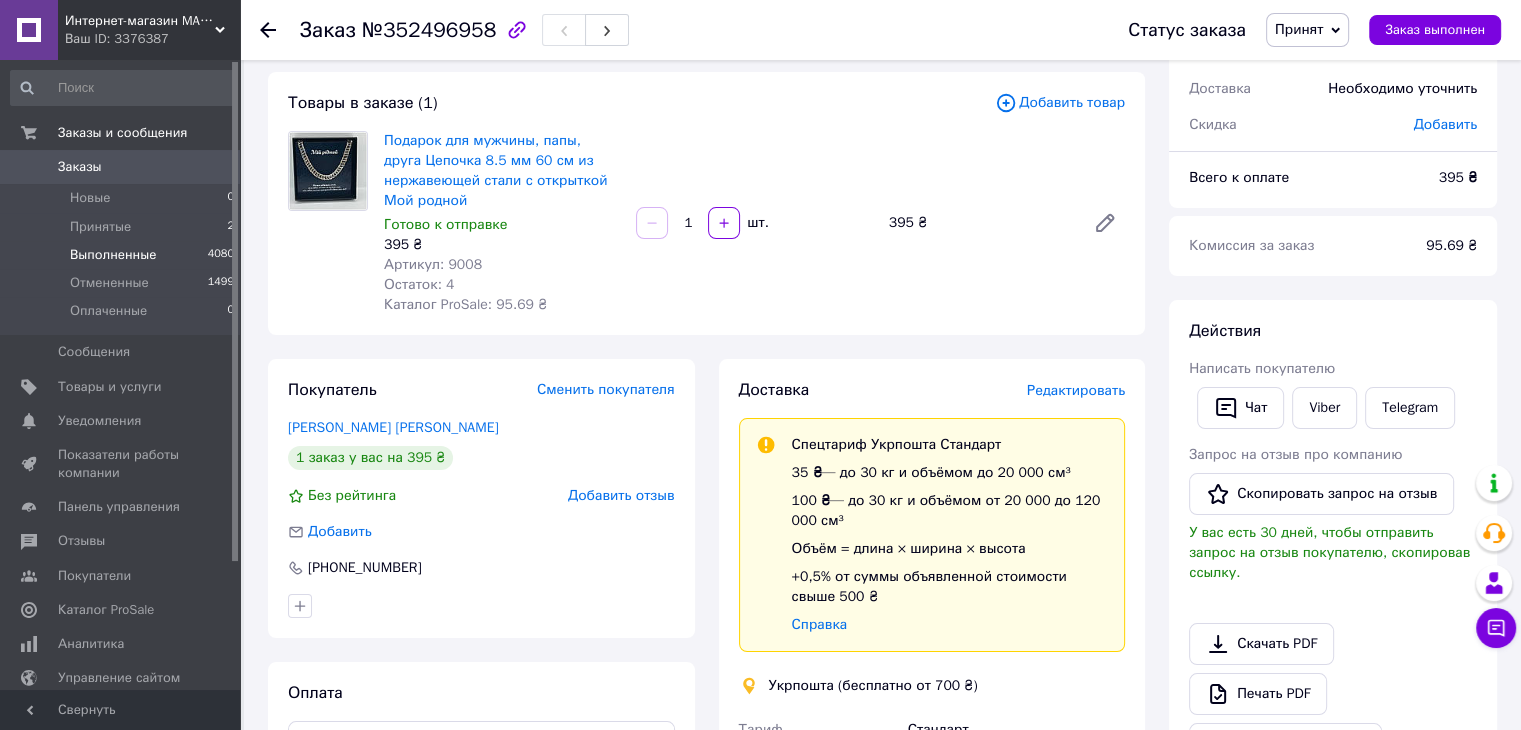 click on "Выполненные 4080" at bounding box center [123, 255] 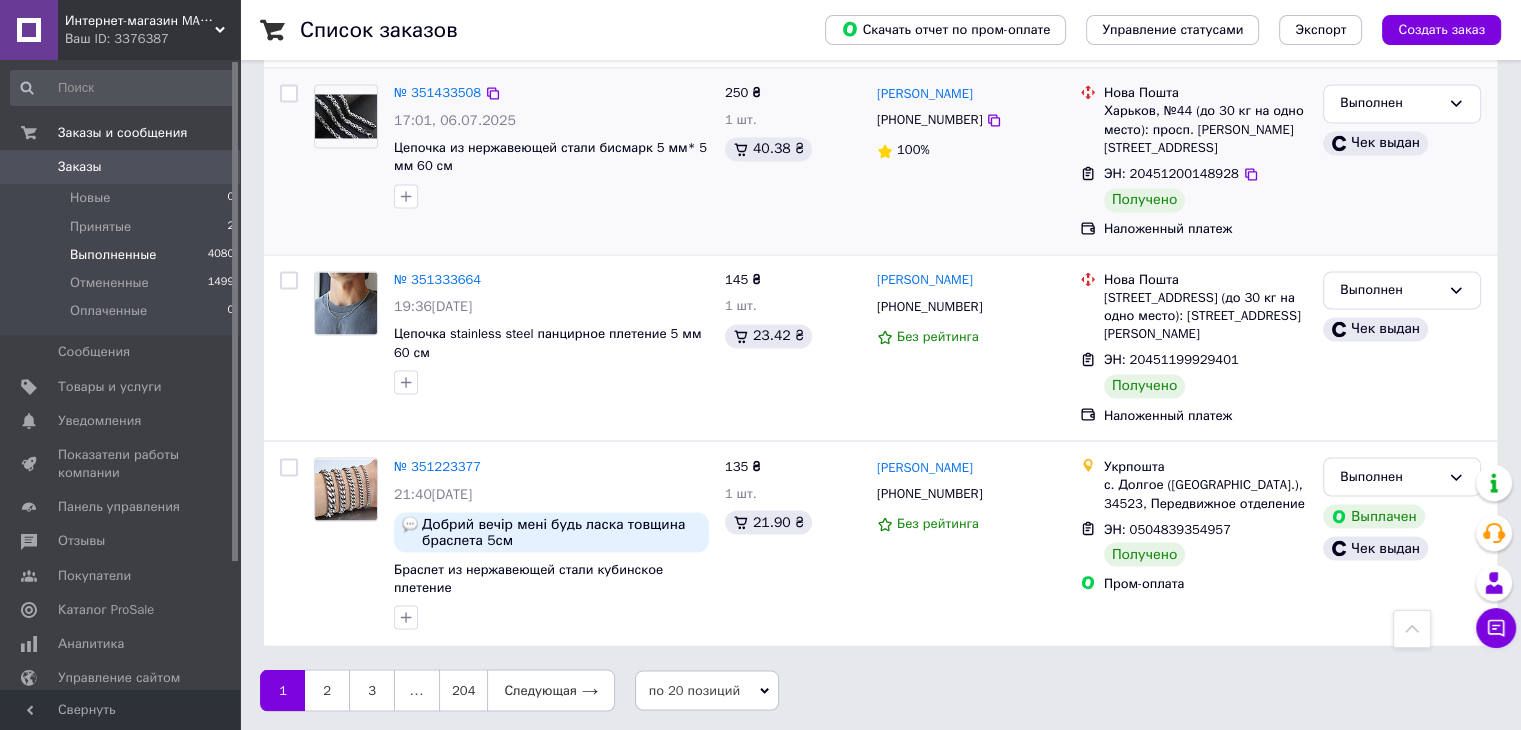 scroll, scrollTop: 3403, scrollLeft: 0, axis: vertical 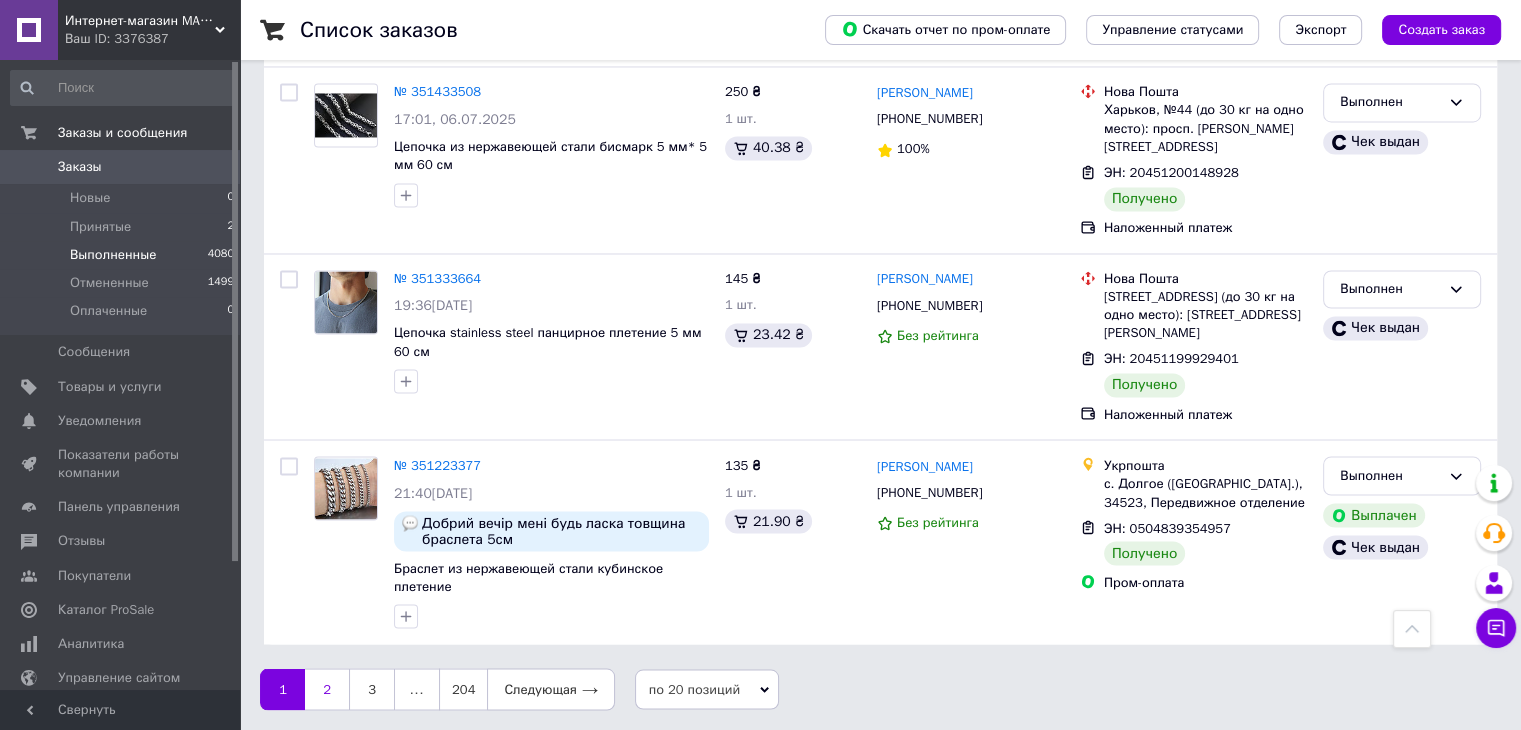 click on "2" at bounding box center [327, 689] 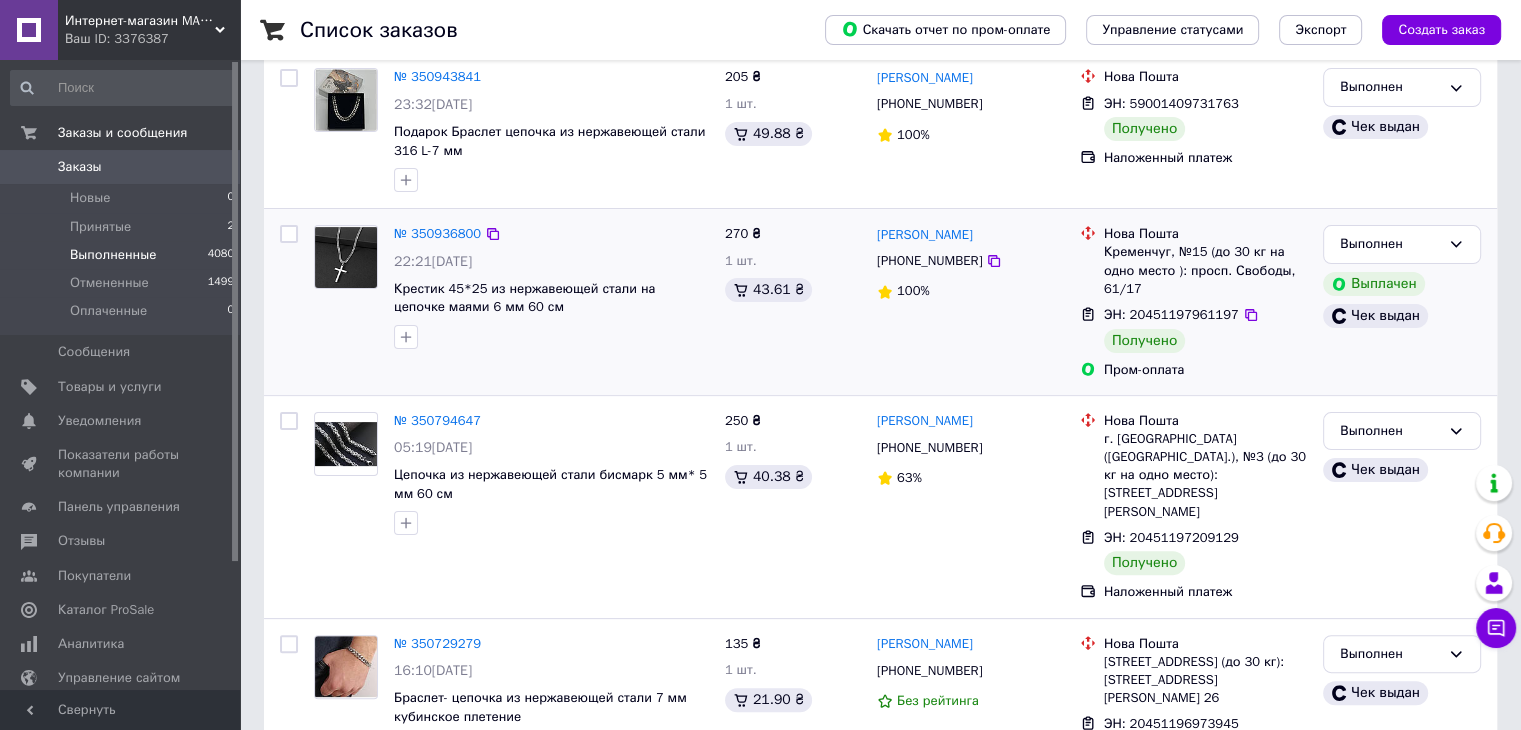scroll, scrollTop: 600, scrollLeft: 0, axis: vertical 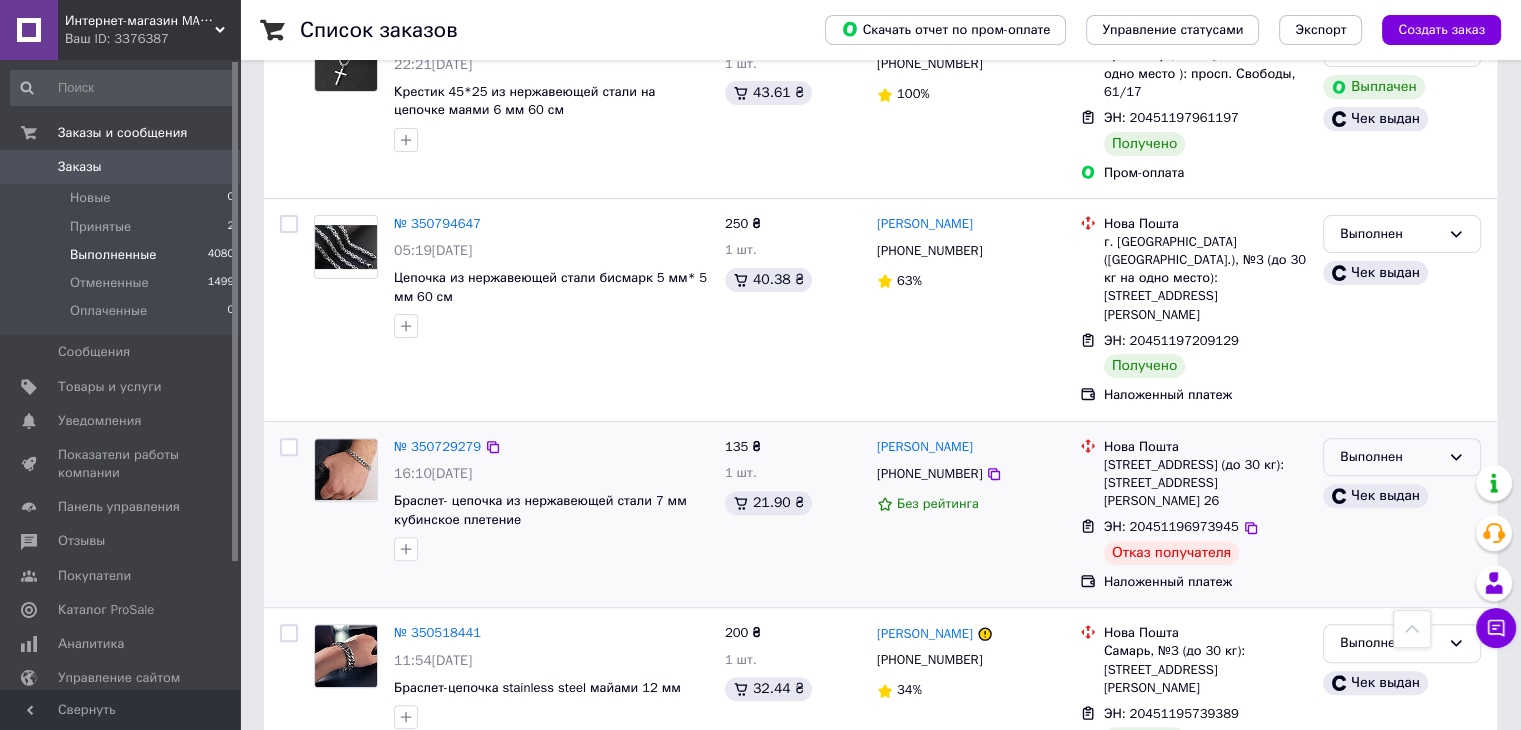 click on "Выполнен" at bounding box center [1390, 457] 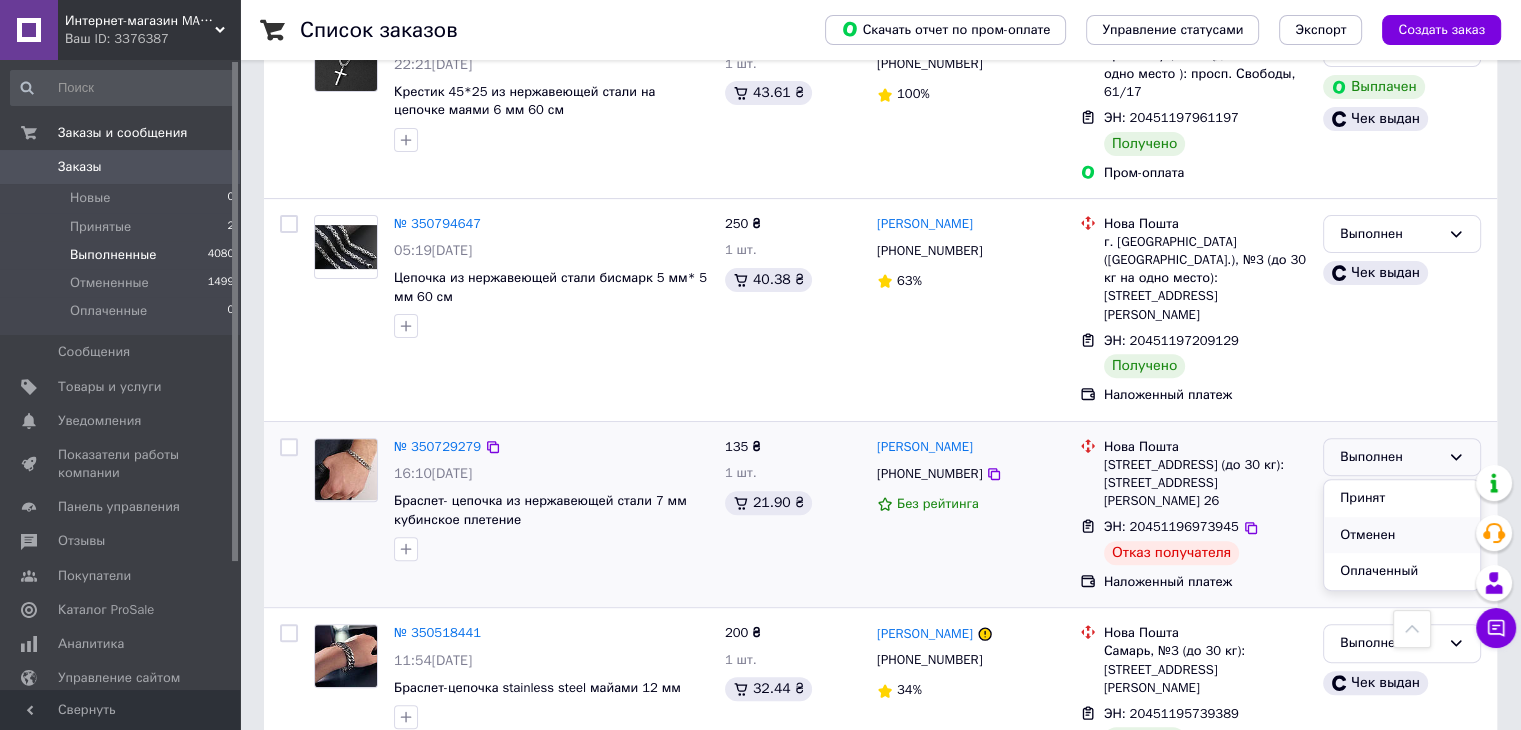 click on "Отменен" at bounding box center [1402, 535] 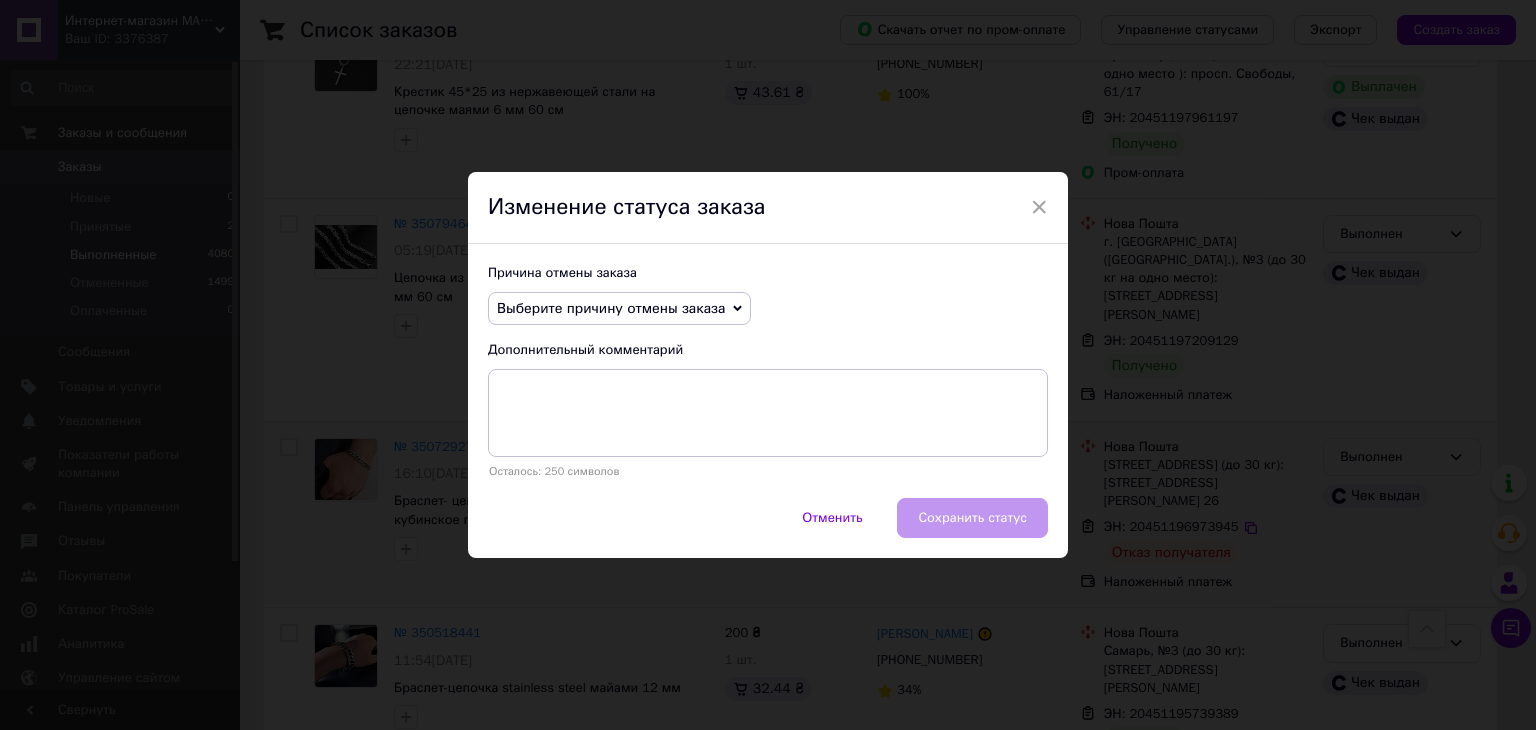 click on "Выберите причину отмены заказа" at bounding box center [611, 308] 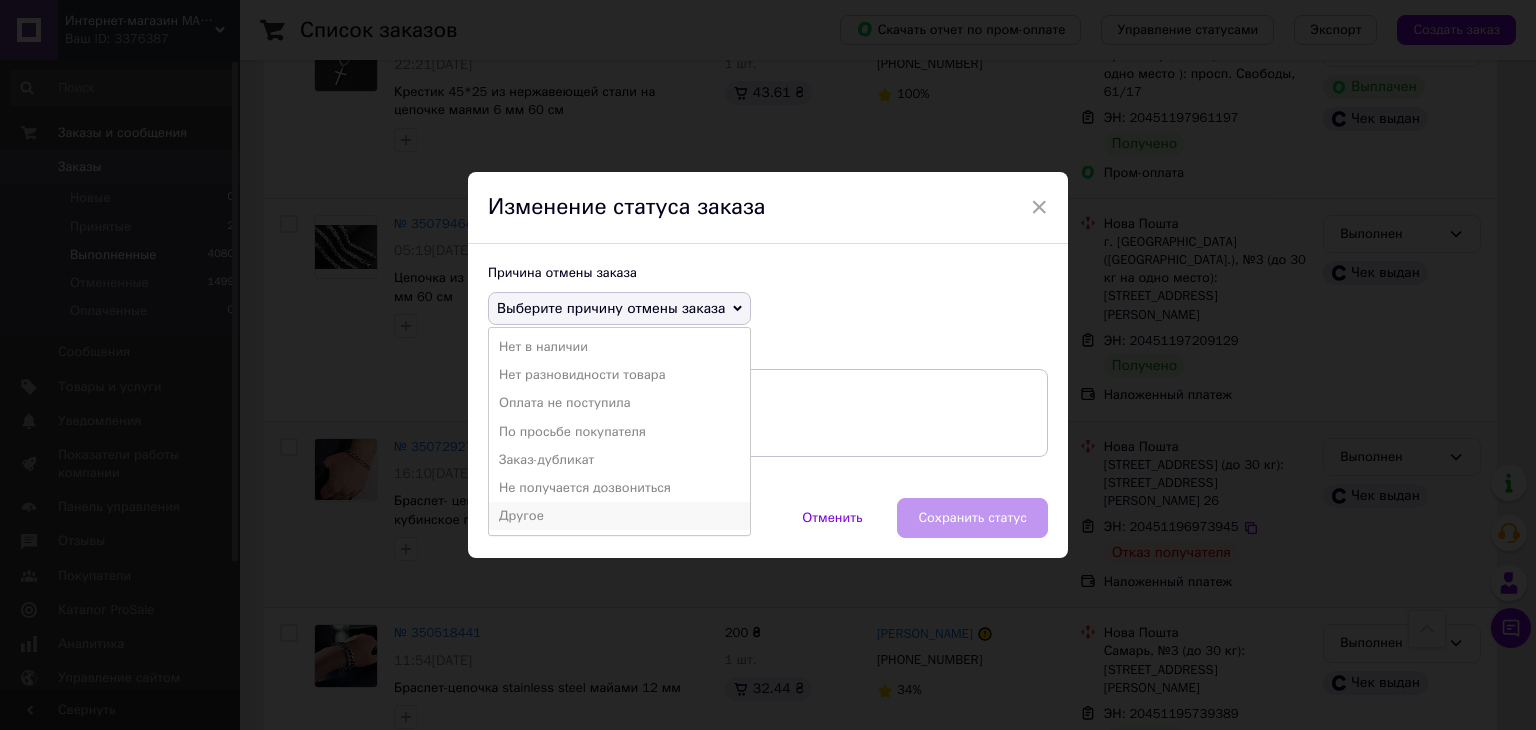 click on "Другое" at bounding box center (619, 516) 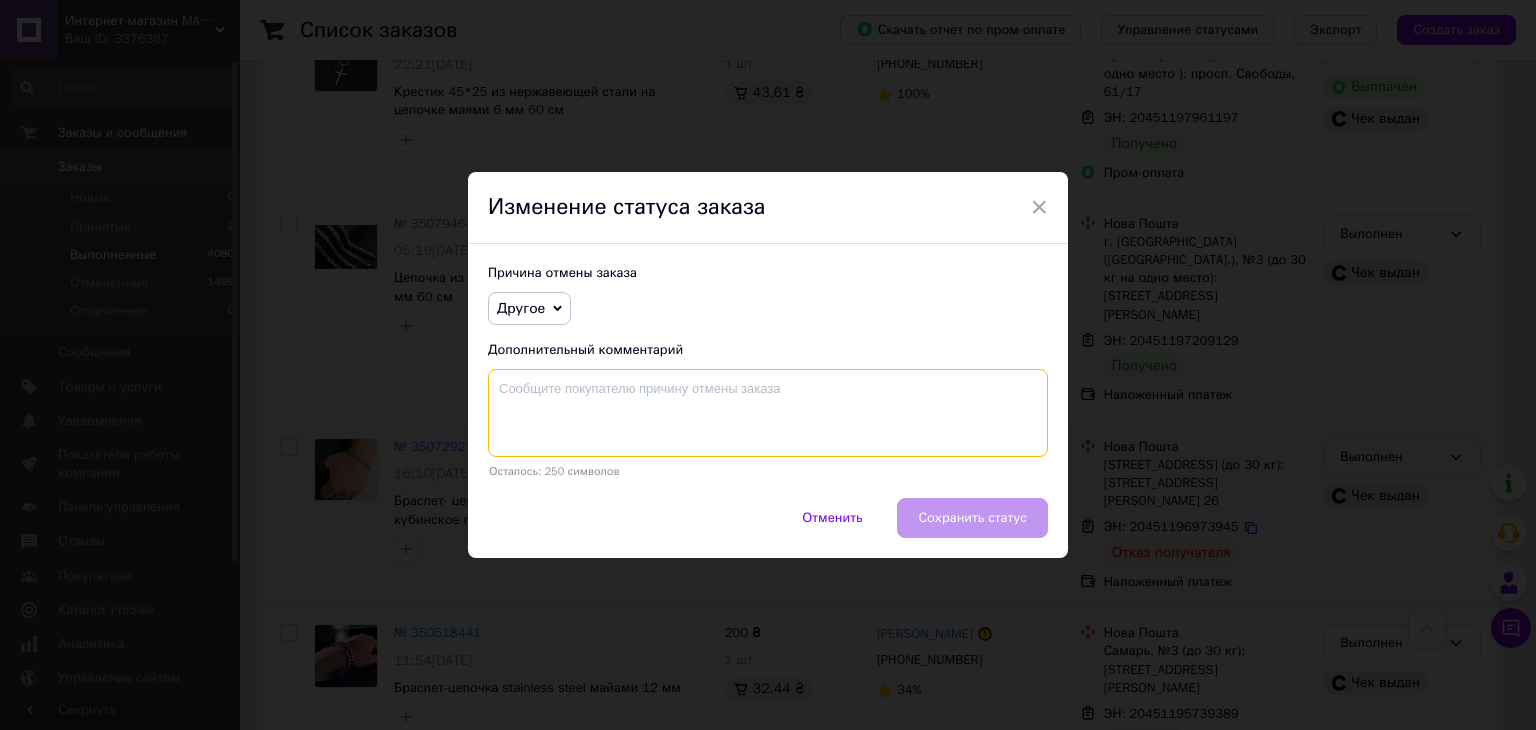 paste on "Не рекомендуємо працювати без 100% передоплати. Посилка відправлена післяплатою навіть не оглядалася на відділенні Нової пошти." 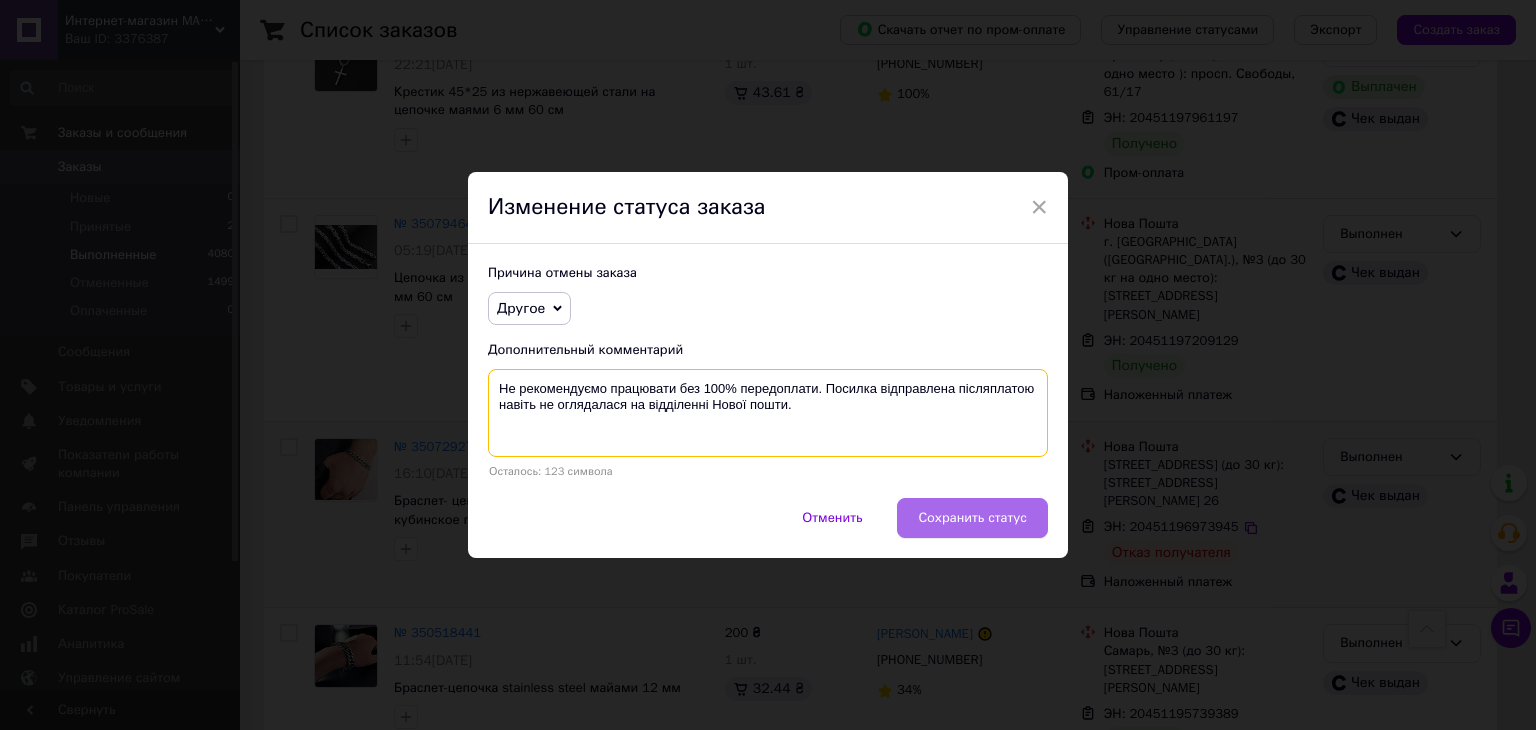 type on "Не рекомендуємо працювати без 100% передоплати. Посилка відправлена післяплатою навіть не оглядалася на відділенні Нової пошти." 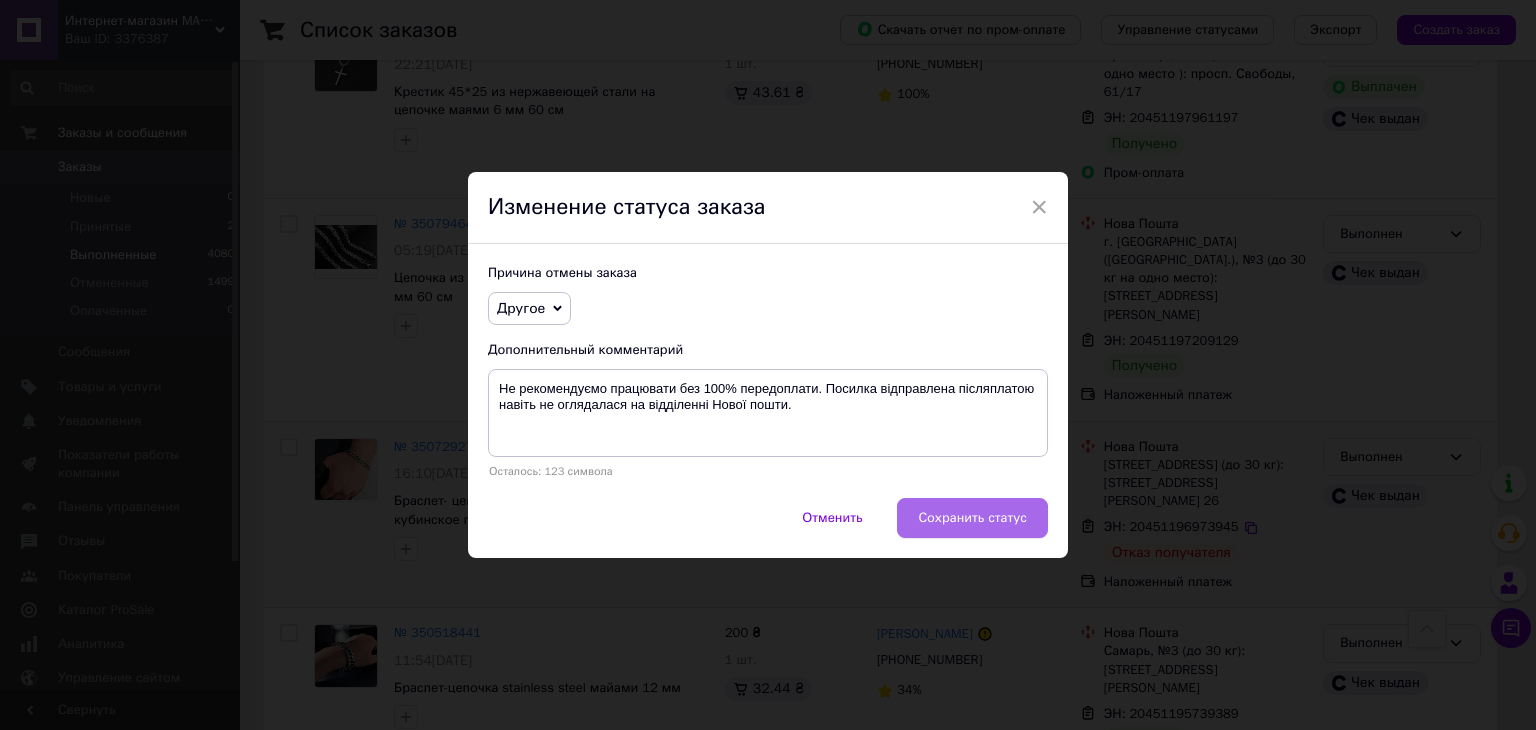 click on "Сохранить статус" at bounding box center [972, 518] 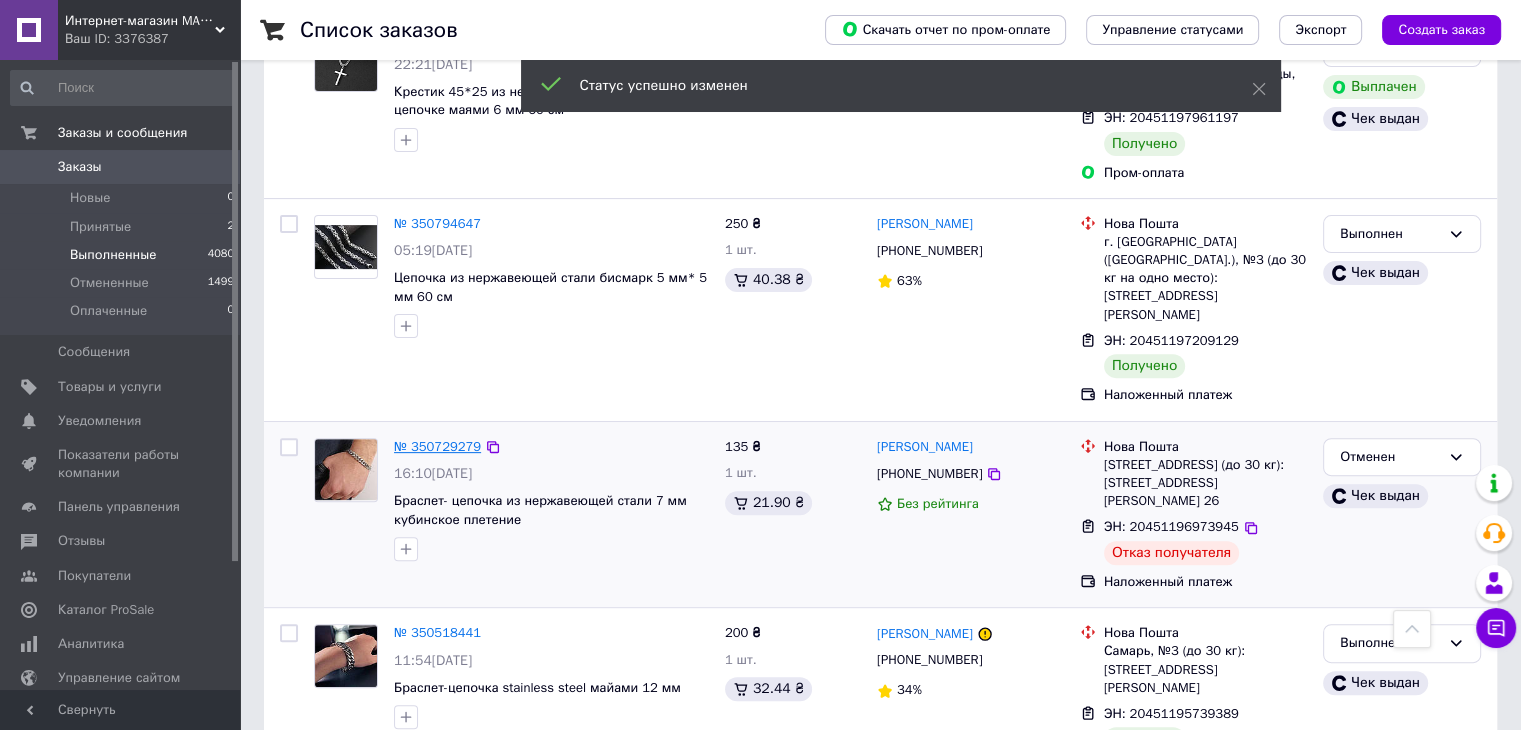 click on "№ 350729279" at bounding box center (437, 446) 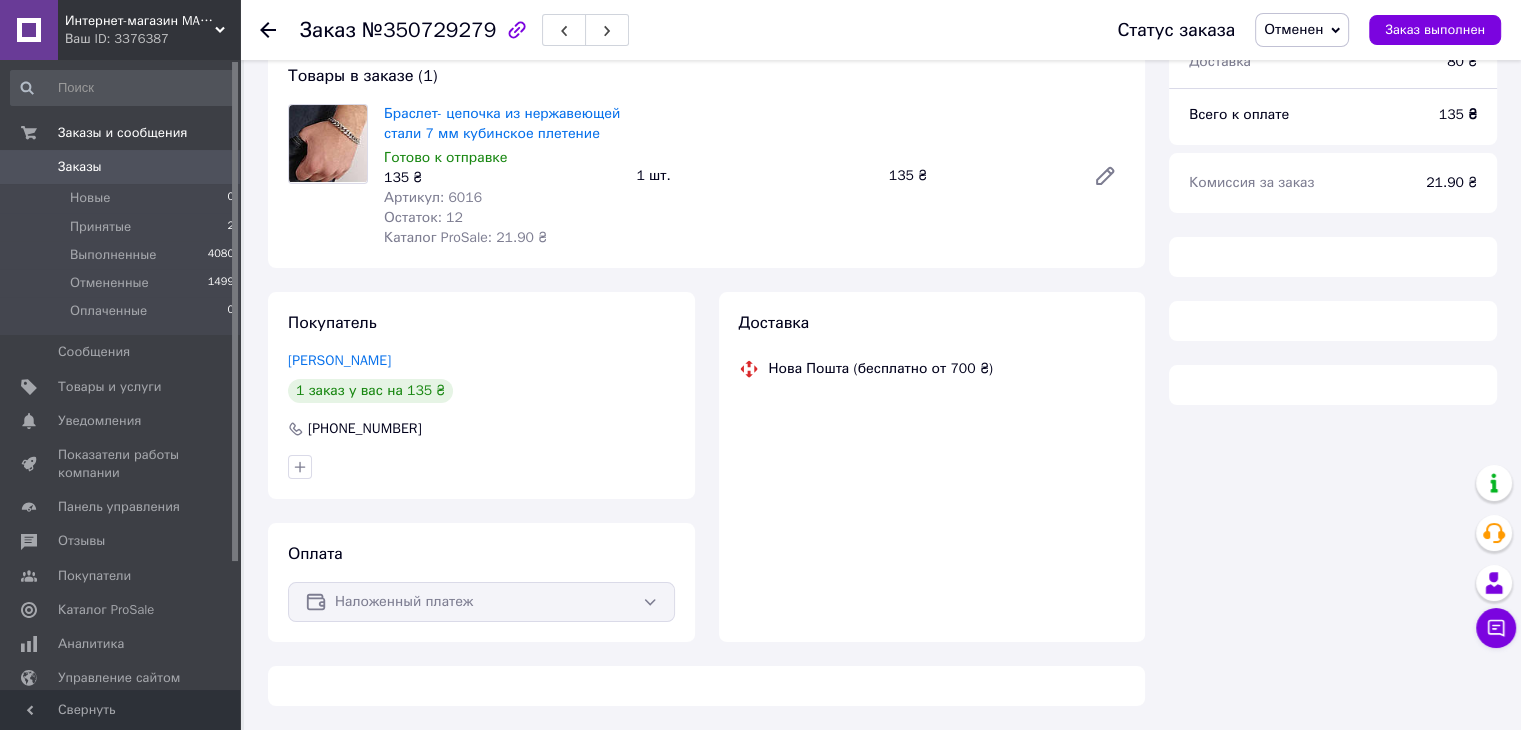 scroll, scrollTop: 600, scrollLeft: 0, axis: vertical 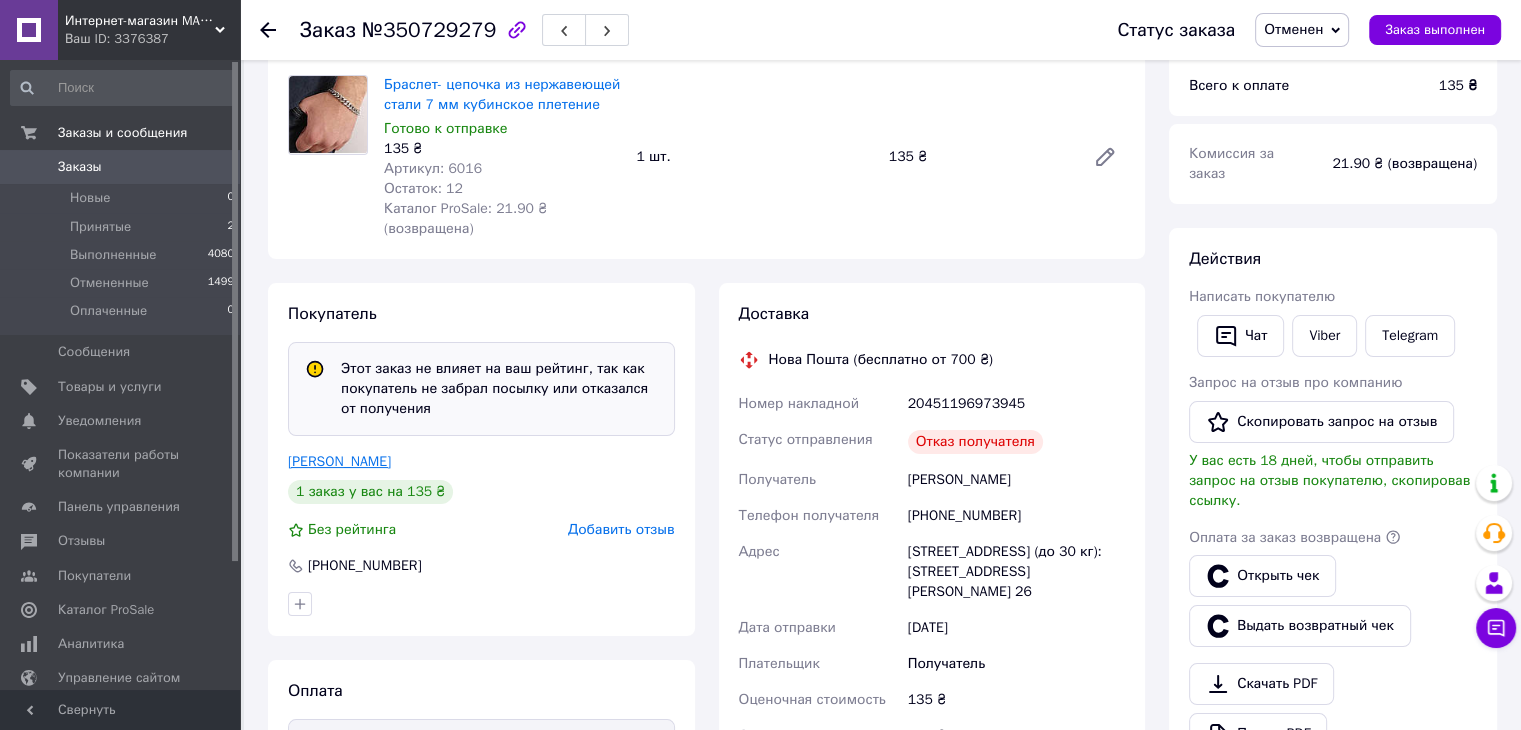 click on "Пасічник Артем" at bounding box center (339, 461) 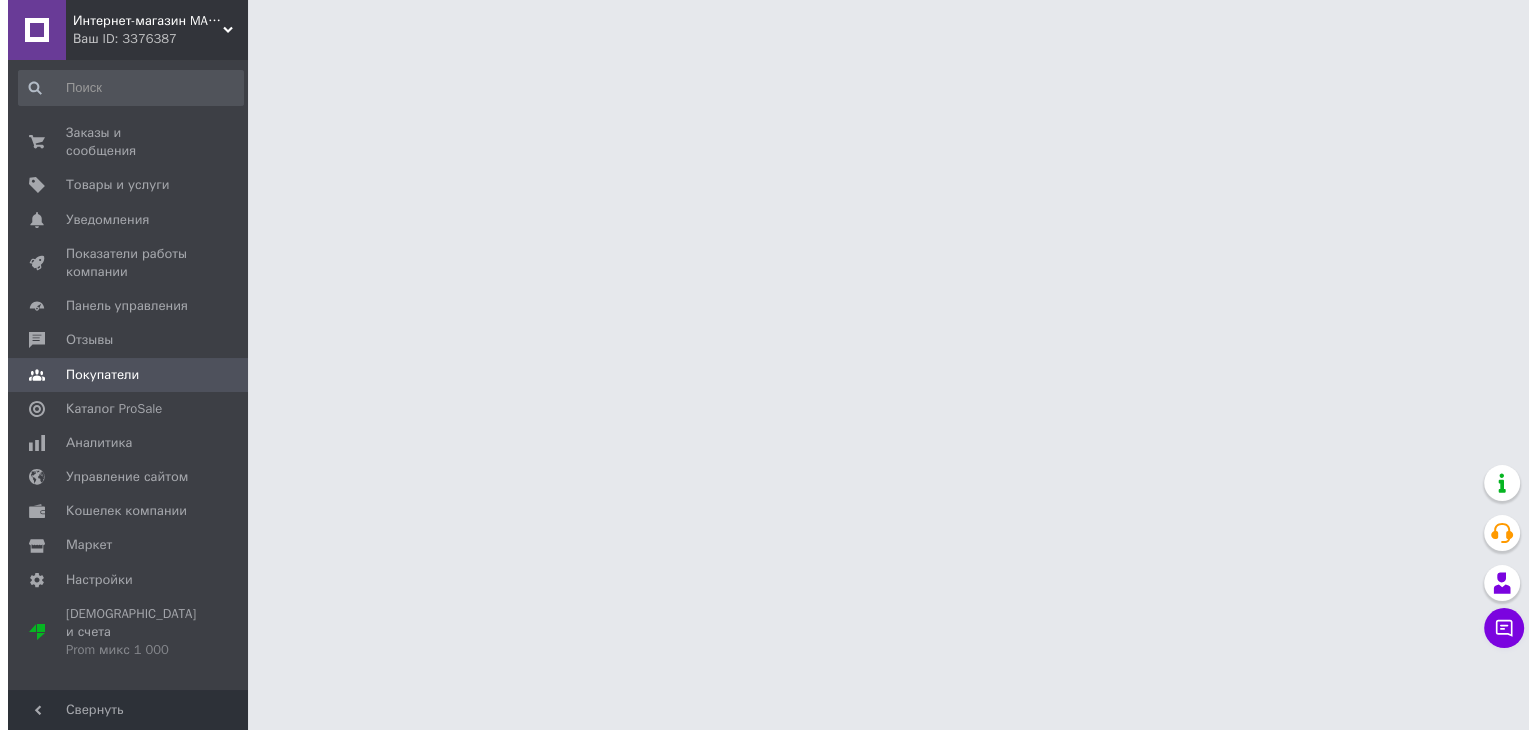 scroll, scrollTop: 0, scrollLeft: 0, axis: both 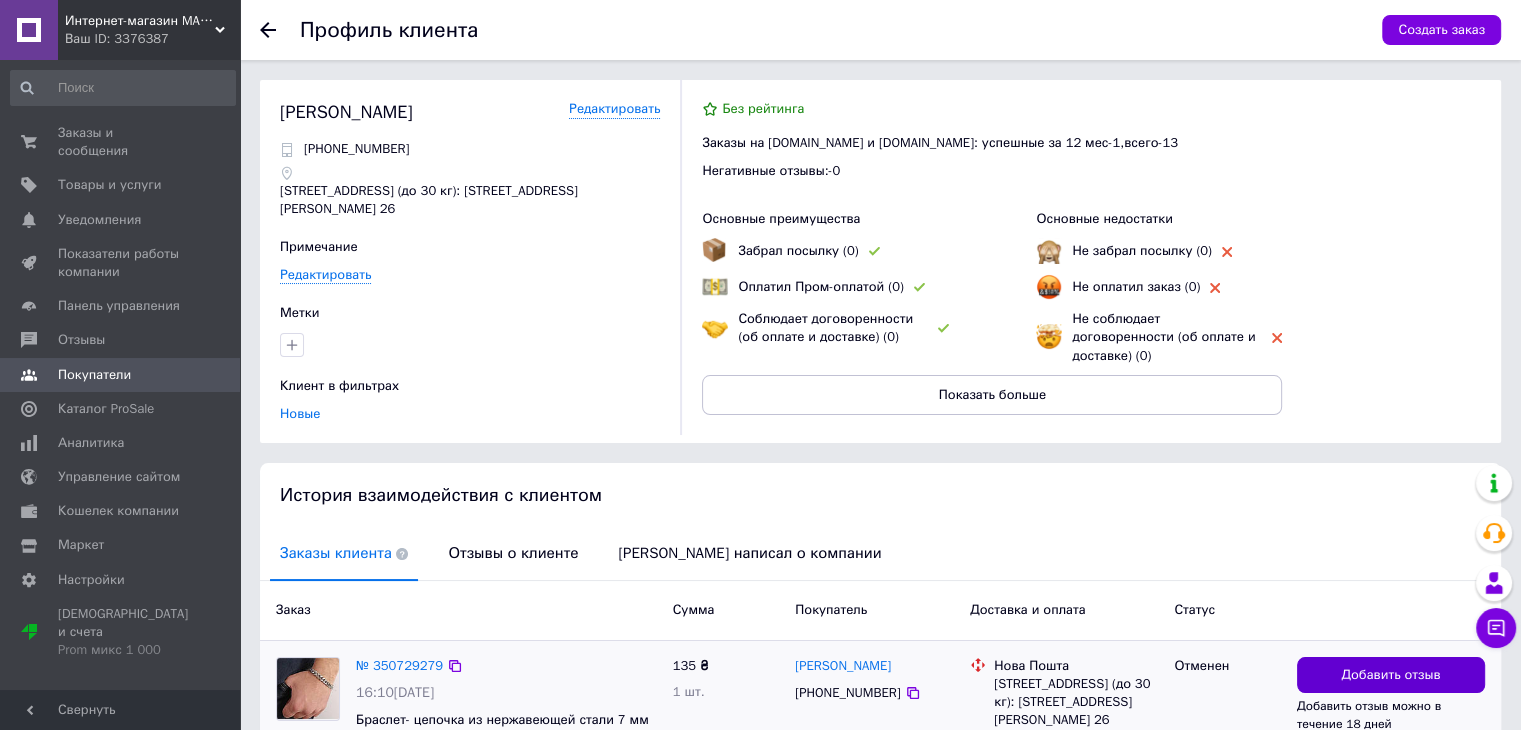 click on "Добавить отзыв" at bounding box center (1390, 675) 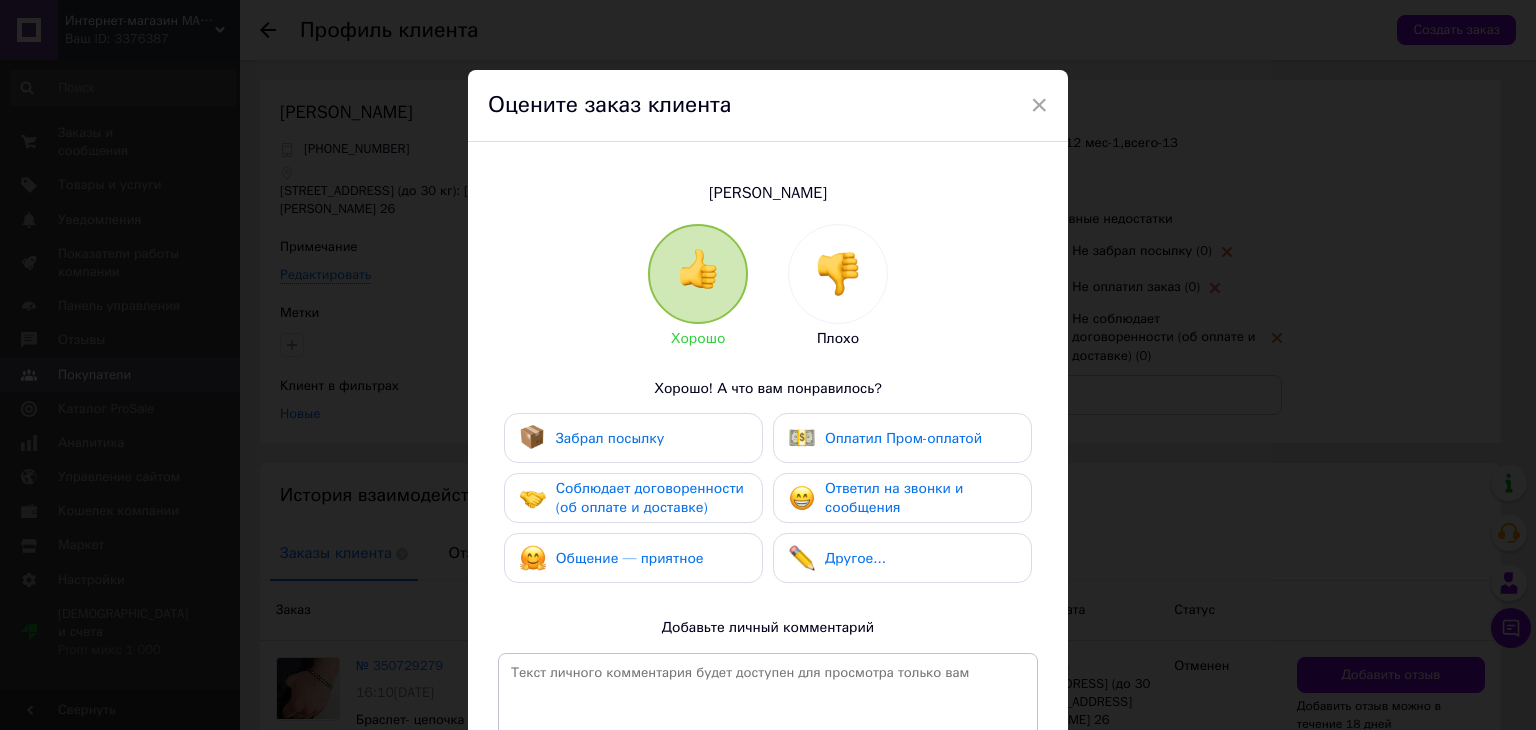click at bounding box center (838, 274) 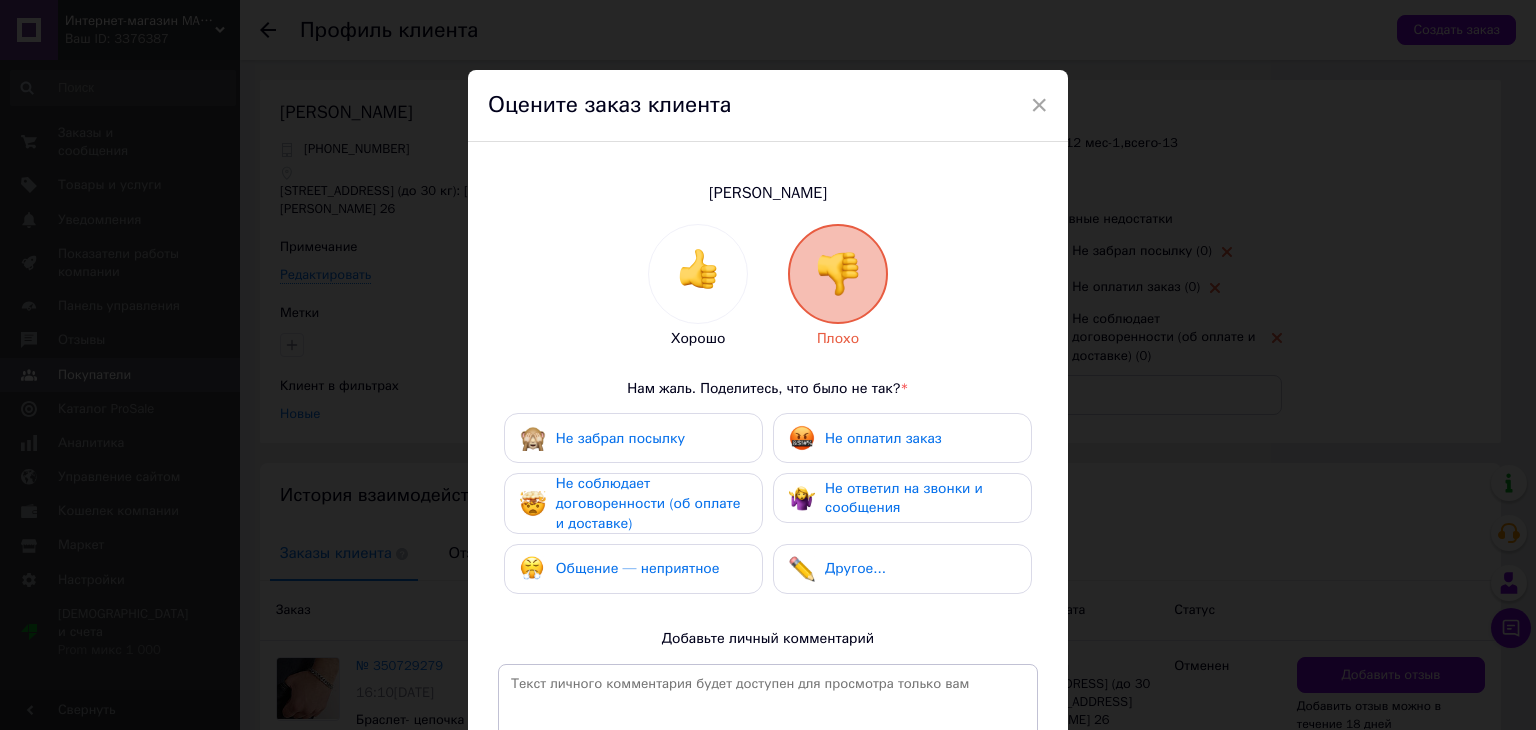 click at bounding box center [533, 438] 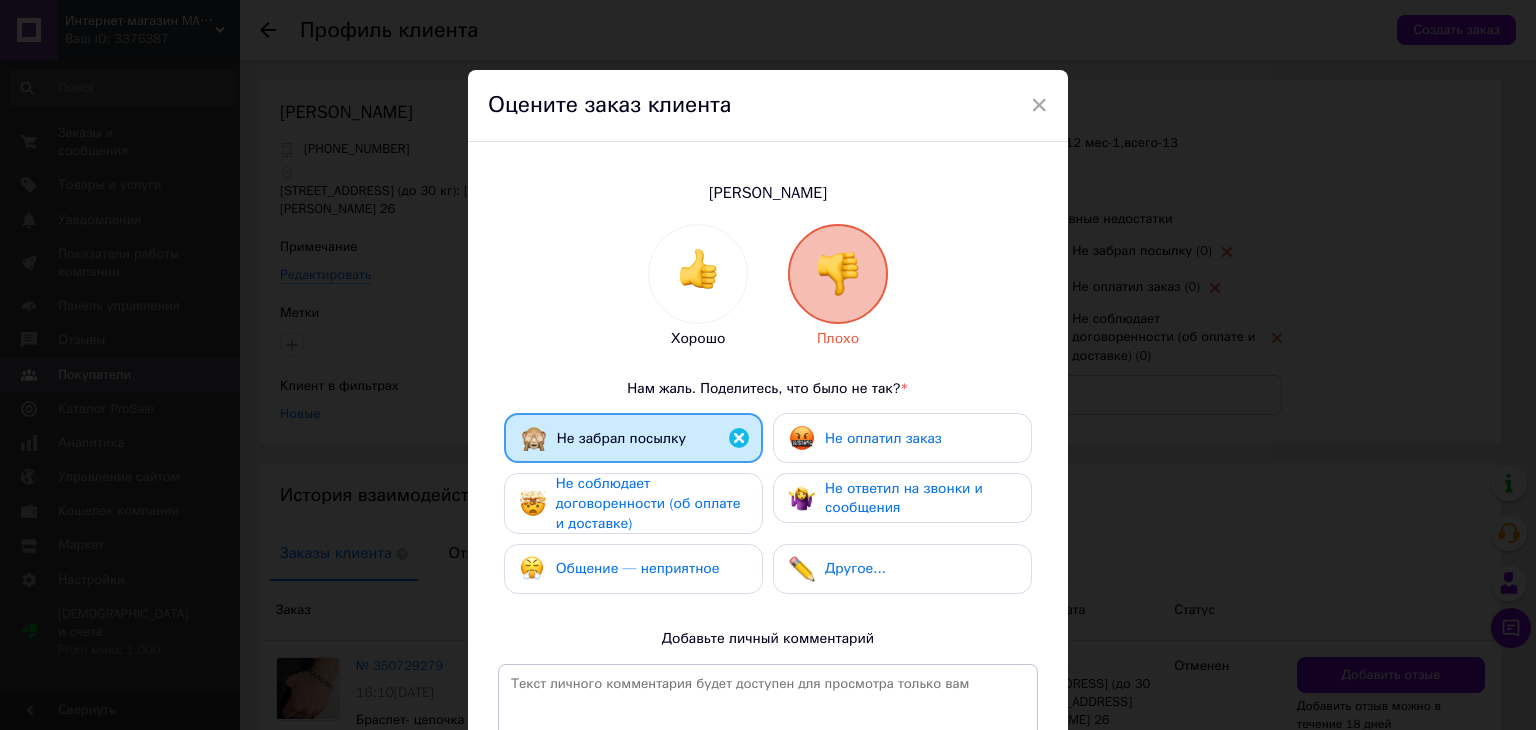 click on "Не оплатил заказ" at bounding box center (902, 438) 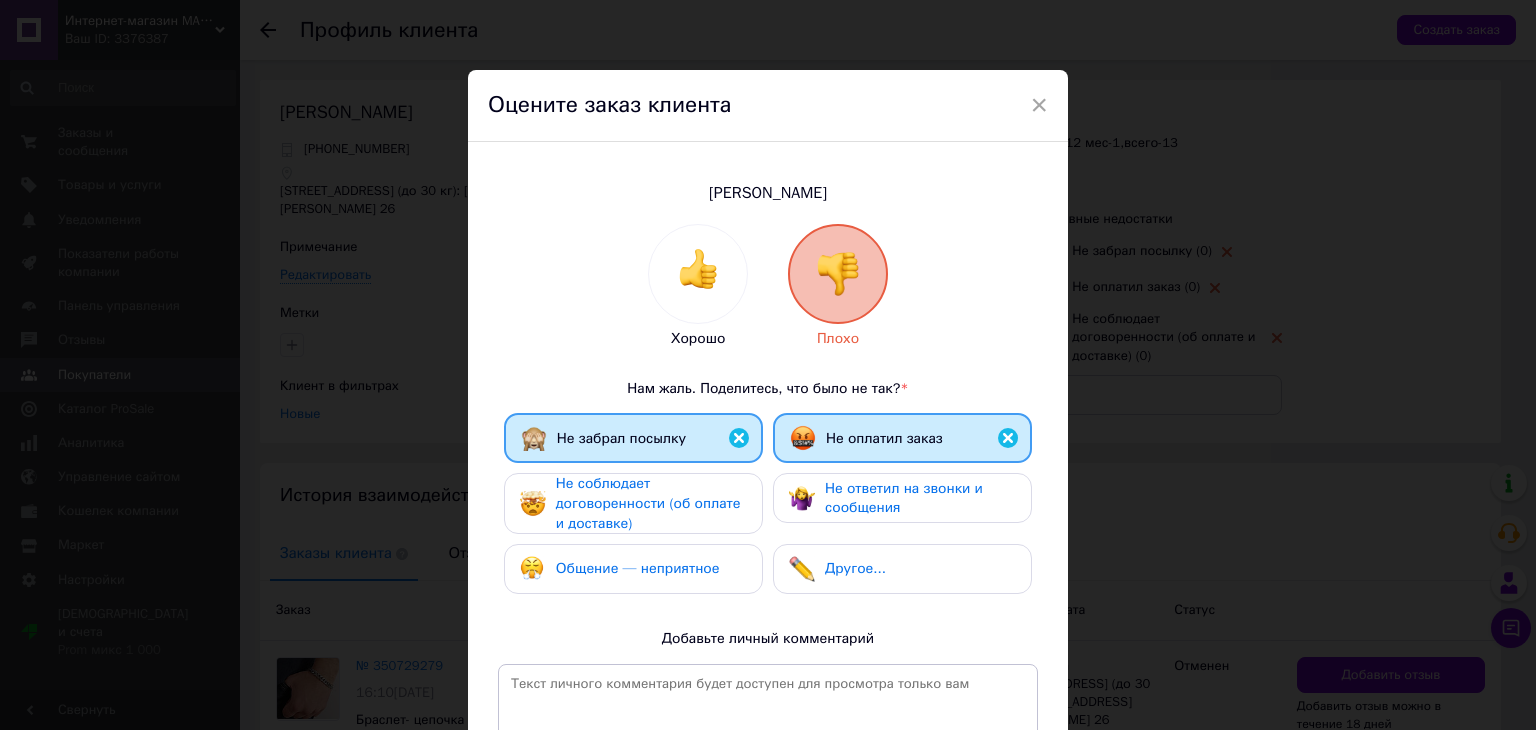 click on "Не соблюдает договоренности (об оплате и доставке)" at bounding box center (648, 503) 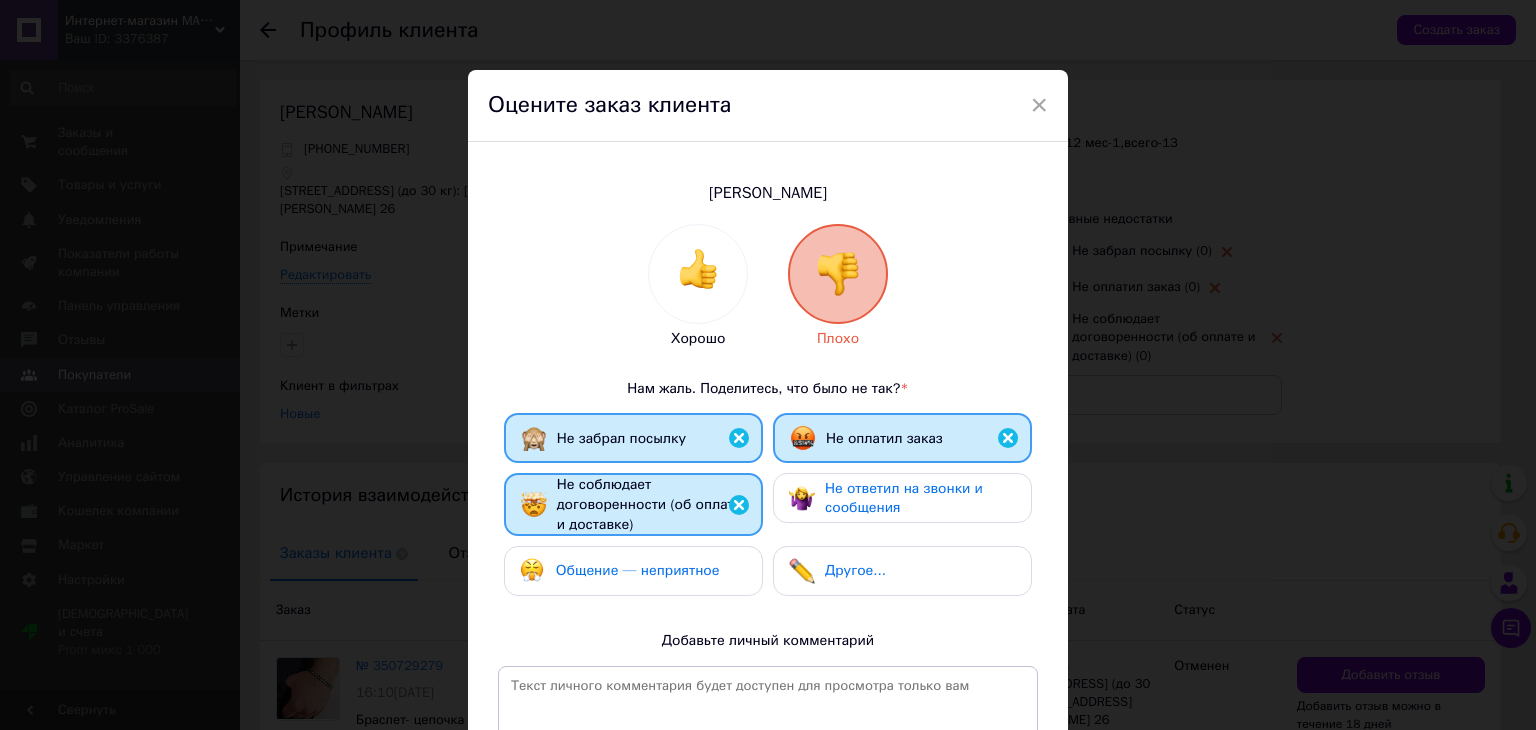 click on "Не ответил на звонки и сообщения" at bounding box center (904, 498) 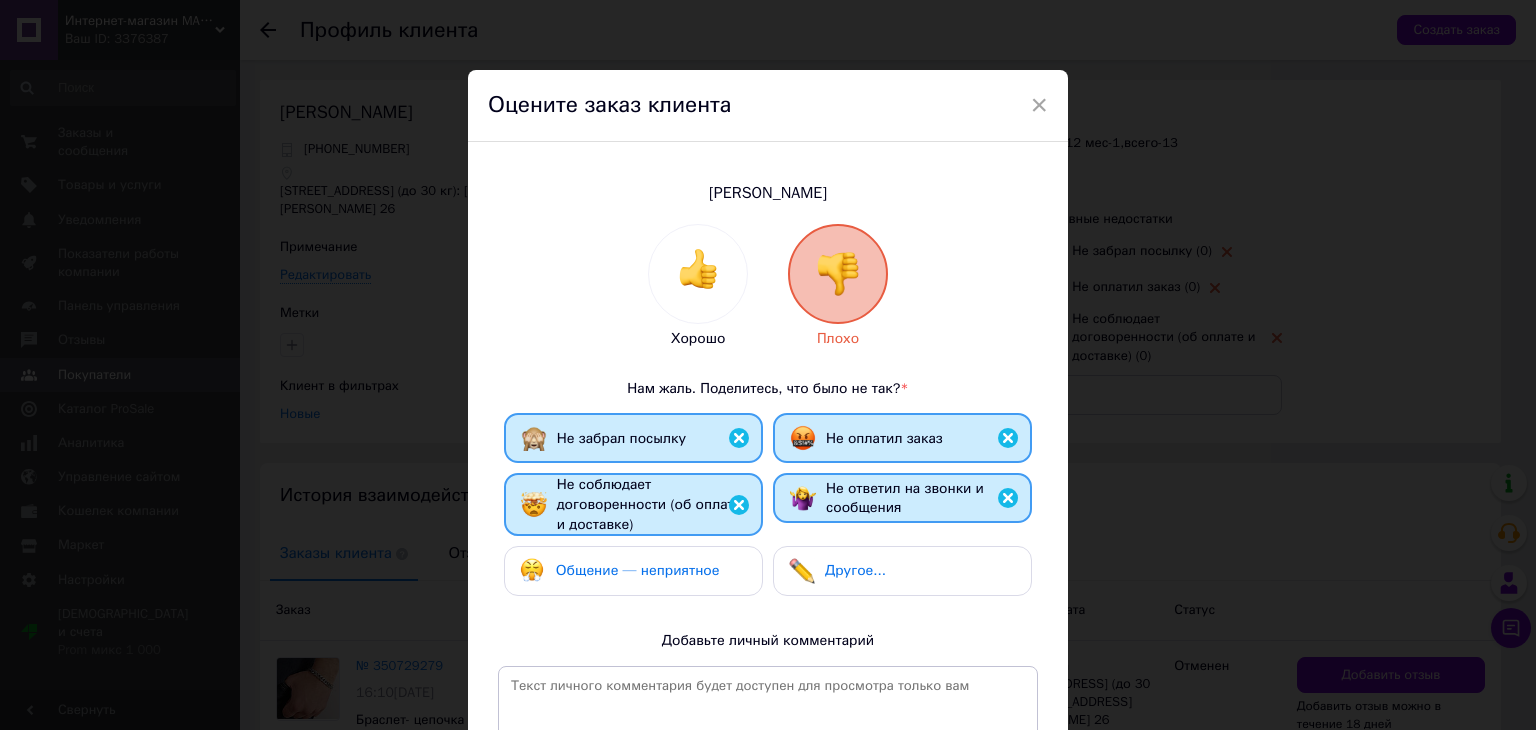 click on "Общение — неприятное" at bounding box center [620, 571] 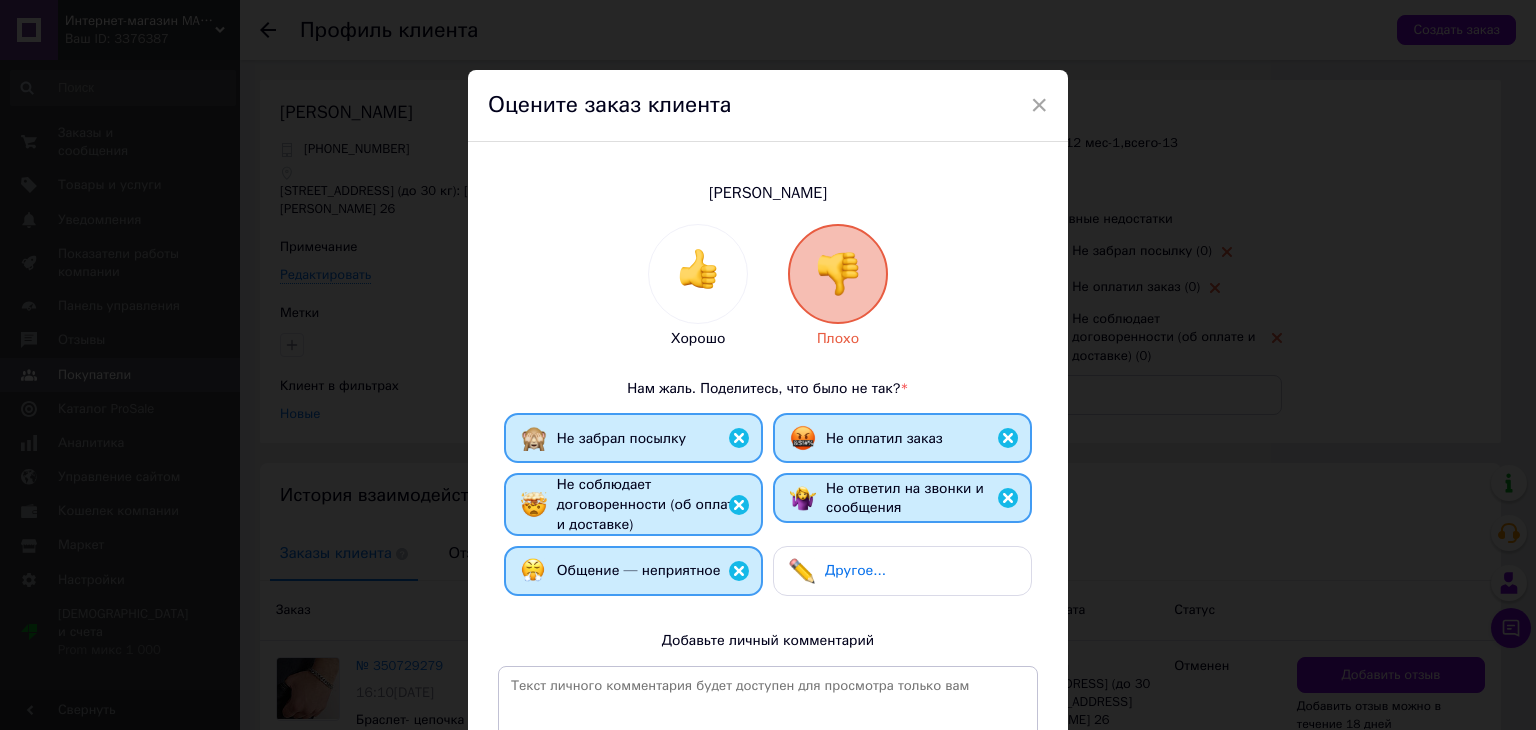 click on "Другое..." at bounding box center (902, 571) 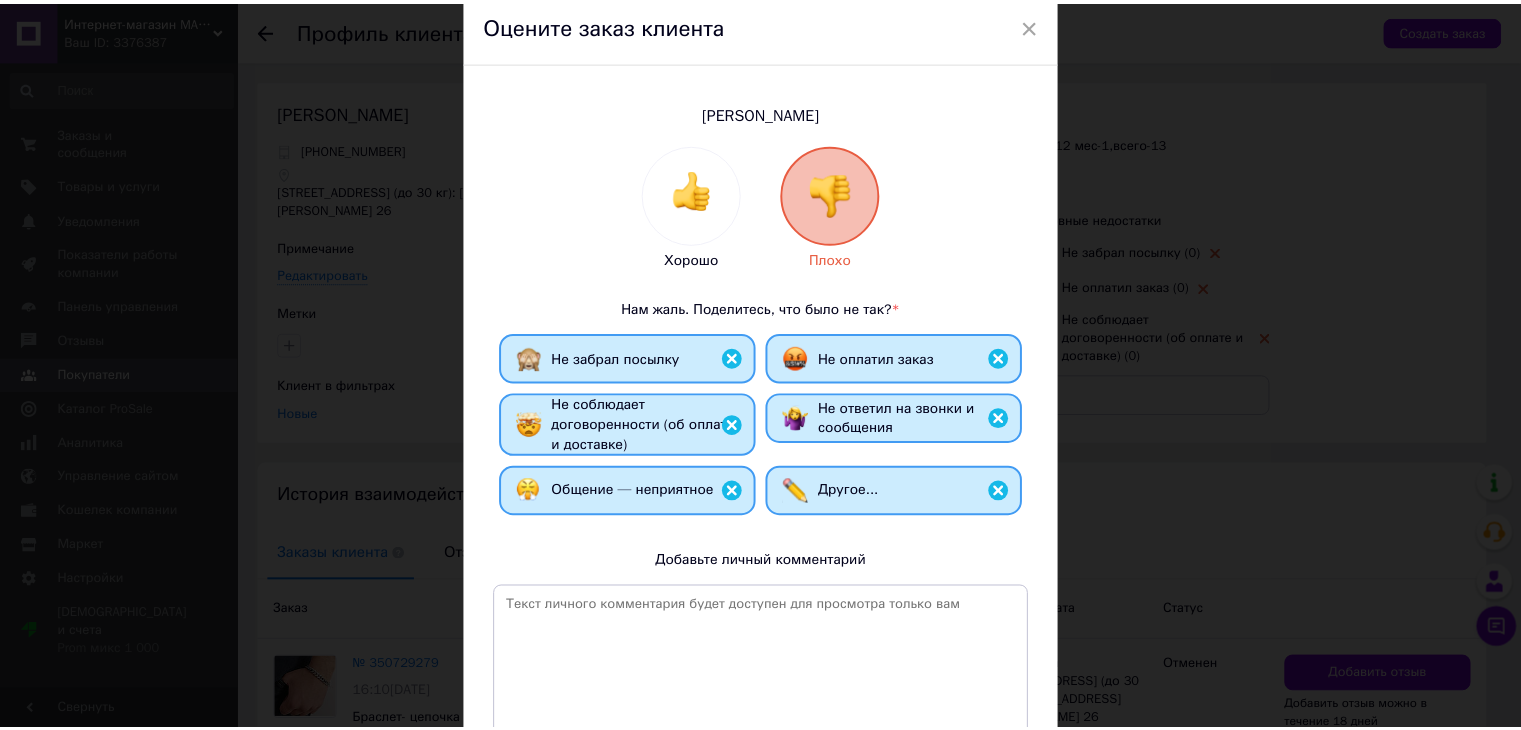 scroll, scrollTop: 200, scrollLeft: 0, axis: vertical 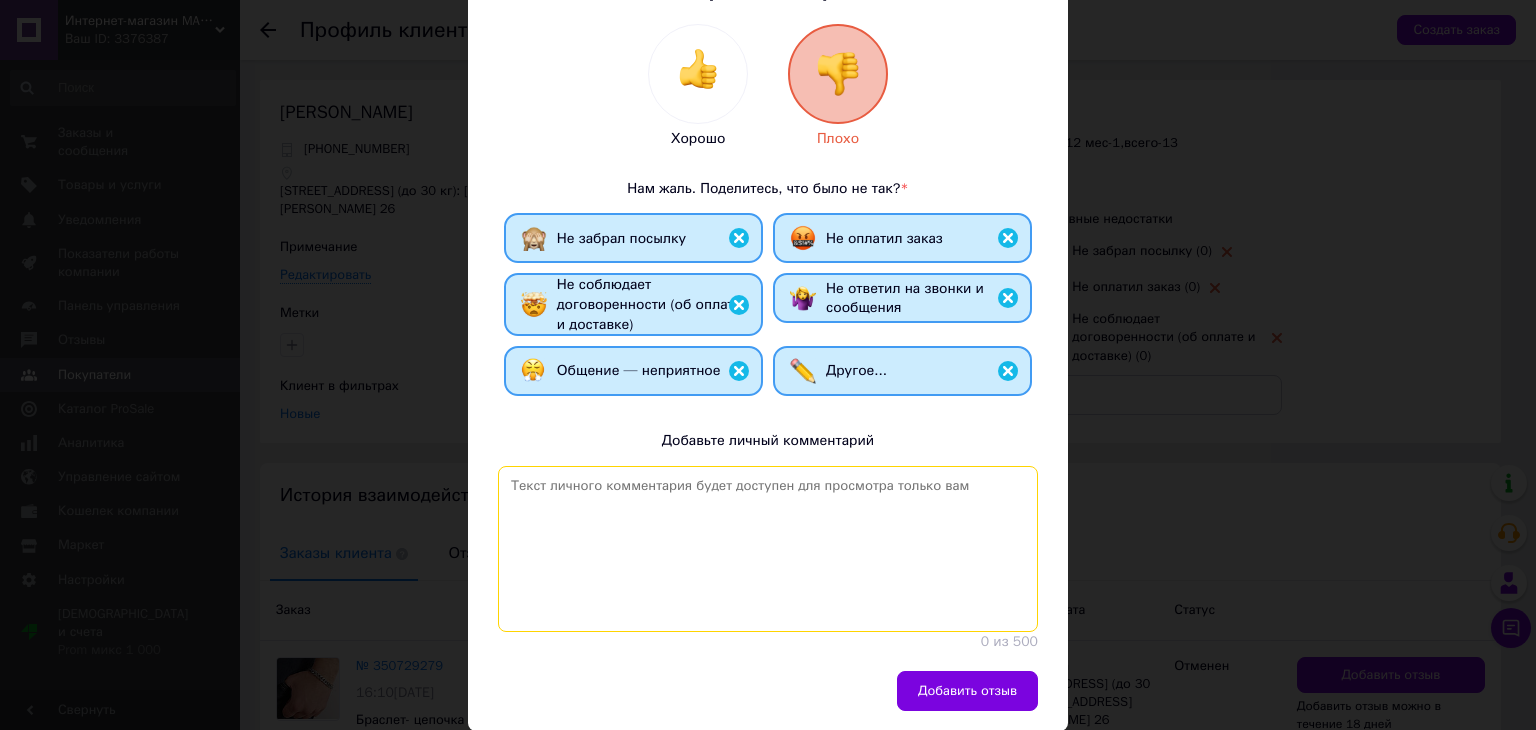 paste on "Не рекомендуємо працювати без 100% передоплати. Посилка відправлена післяплатою навіть не оглядалася на відділенні Нової пошти." 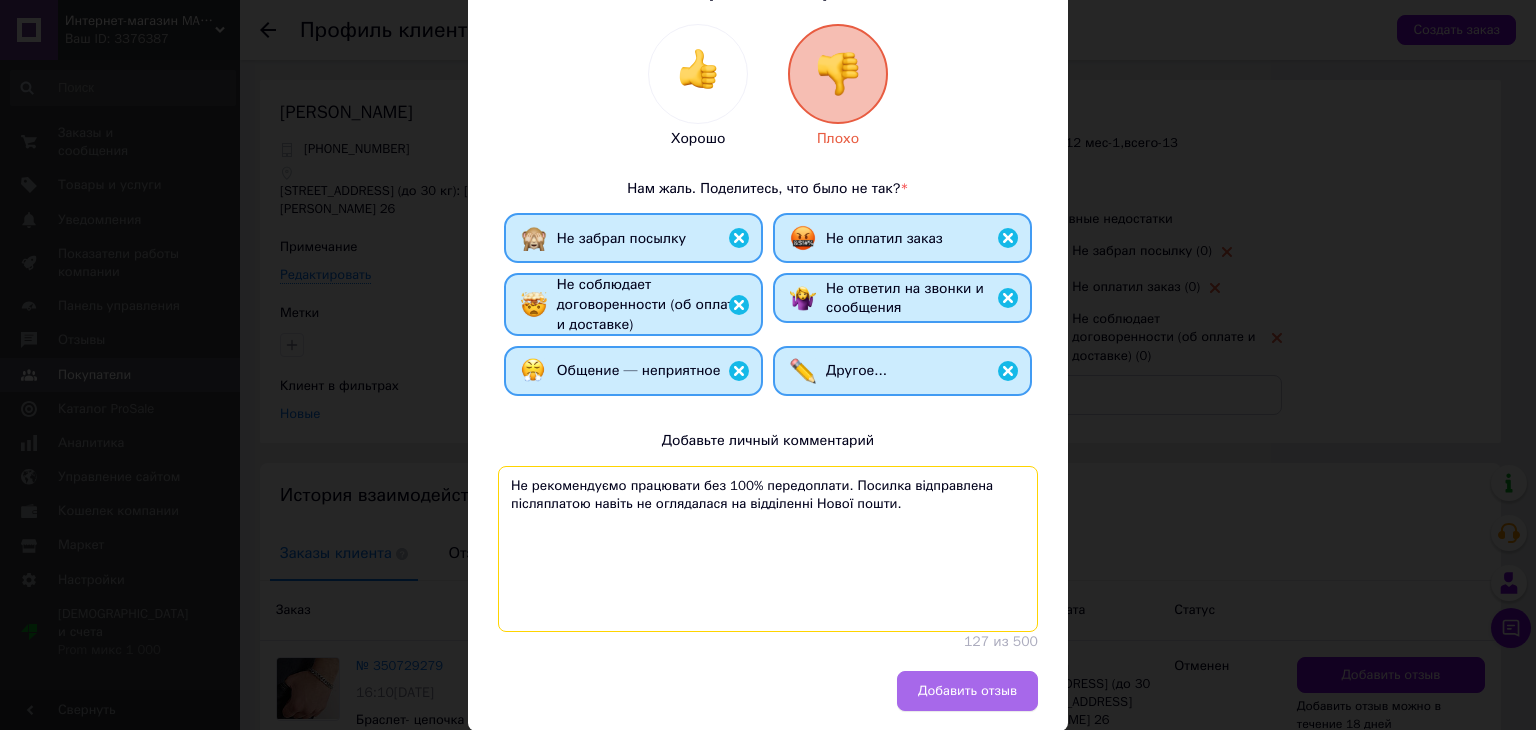 type on "Не рекомендуємо працювати без 100% передоплати. Посилка відправлена післяплатою навіть не оглядалася на відділенні Нової пошти." 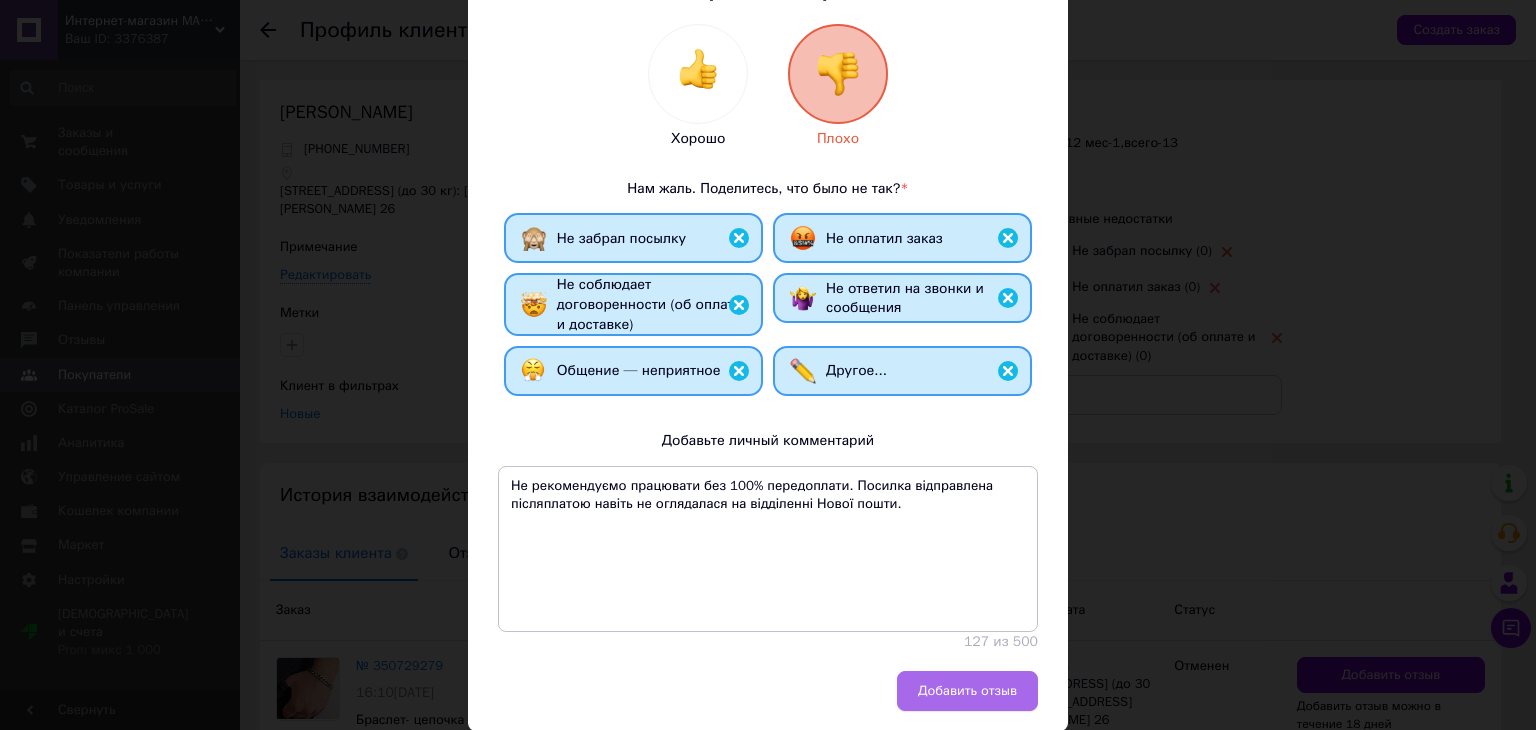 click on "Добавить отзыв" at bounding box center [967, 691] 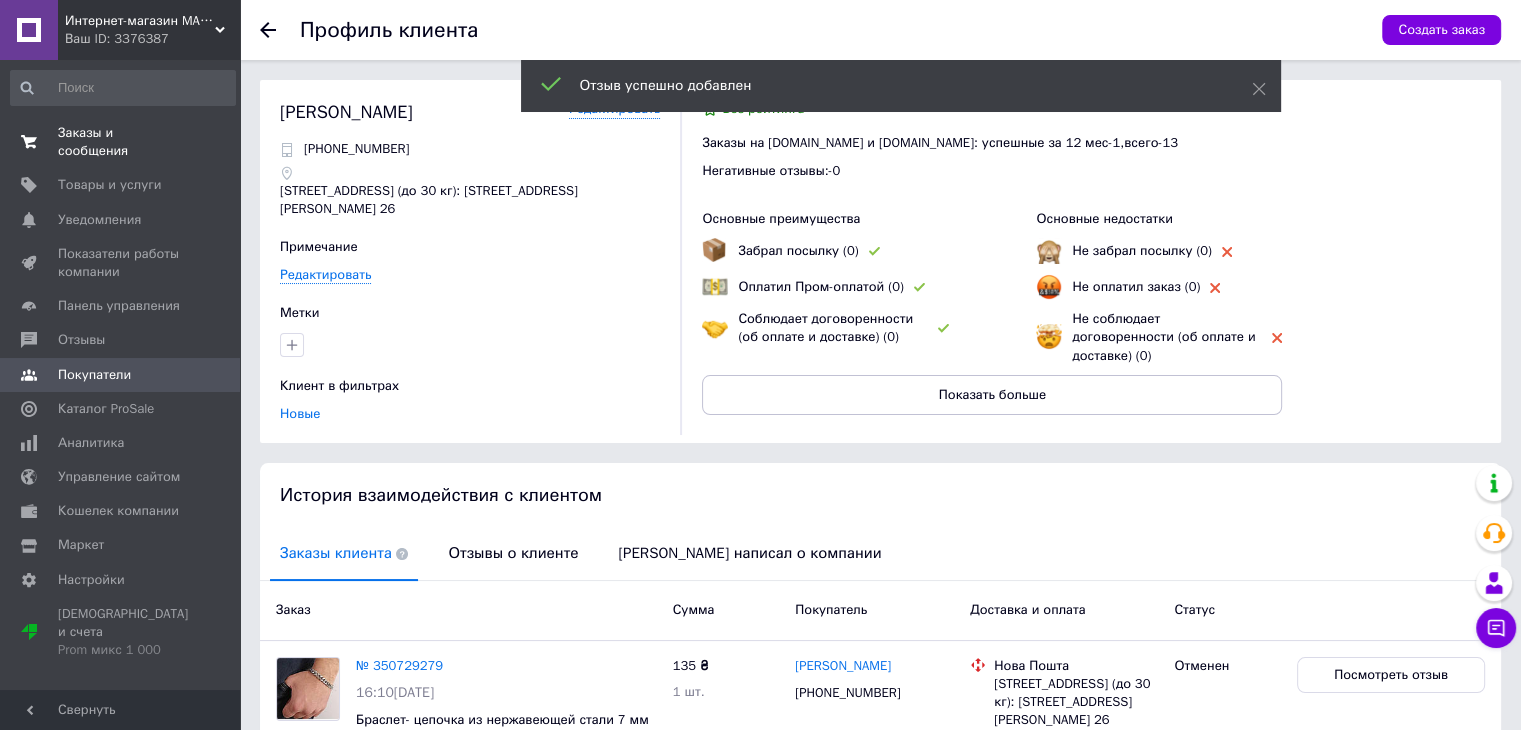 click on "Заказы и сообщения" at bounding box center [121, 142] 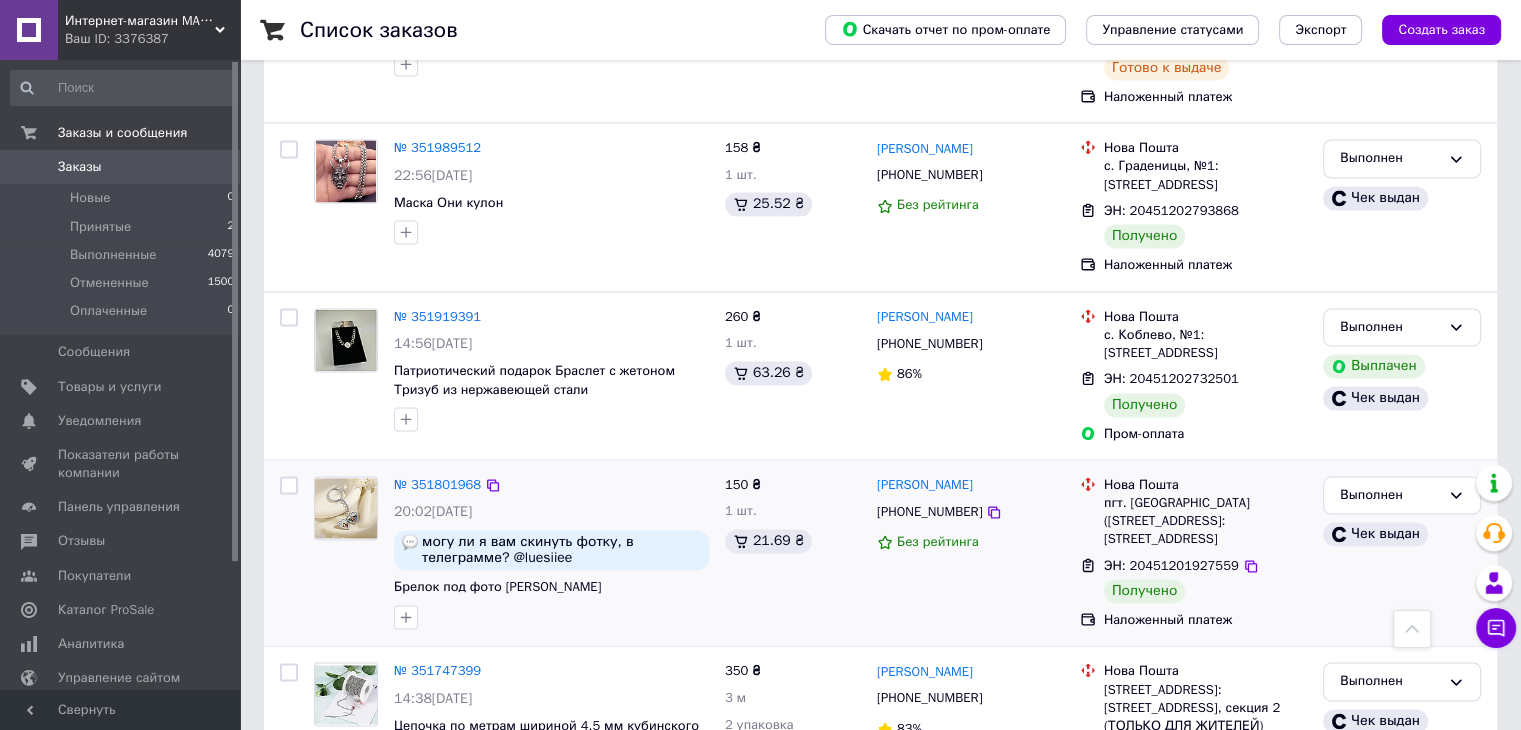 scroll, scrollTop: 3234, scrollLeft: 0, axis: vertical 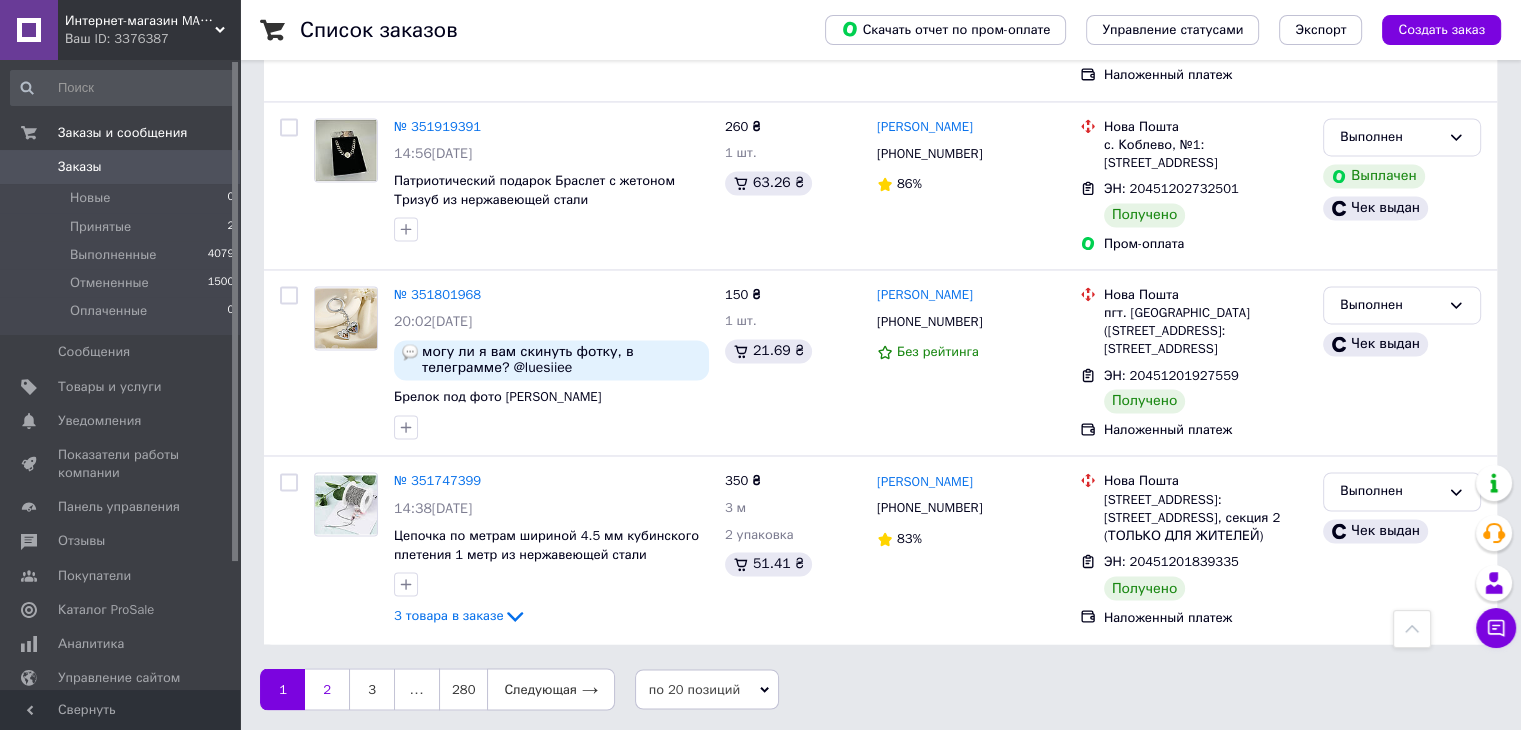 click on "2" at bounding box center [327, 689] 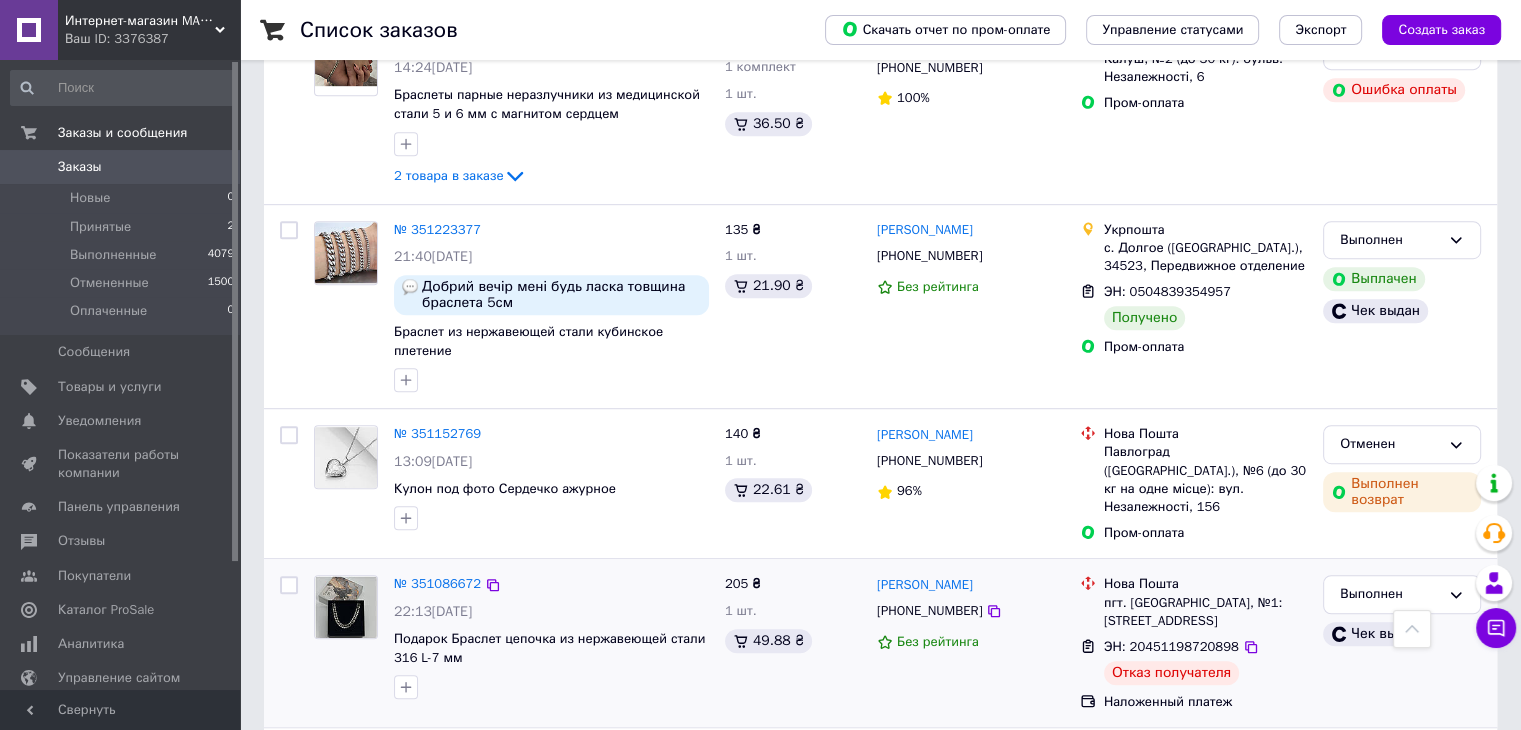 scroll, scrollTop: 1300, scrollLeft: 0, axis: vertical 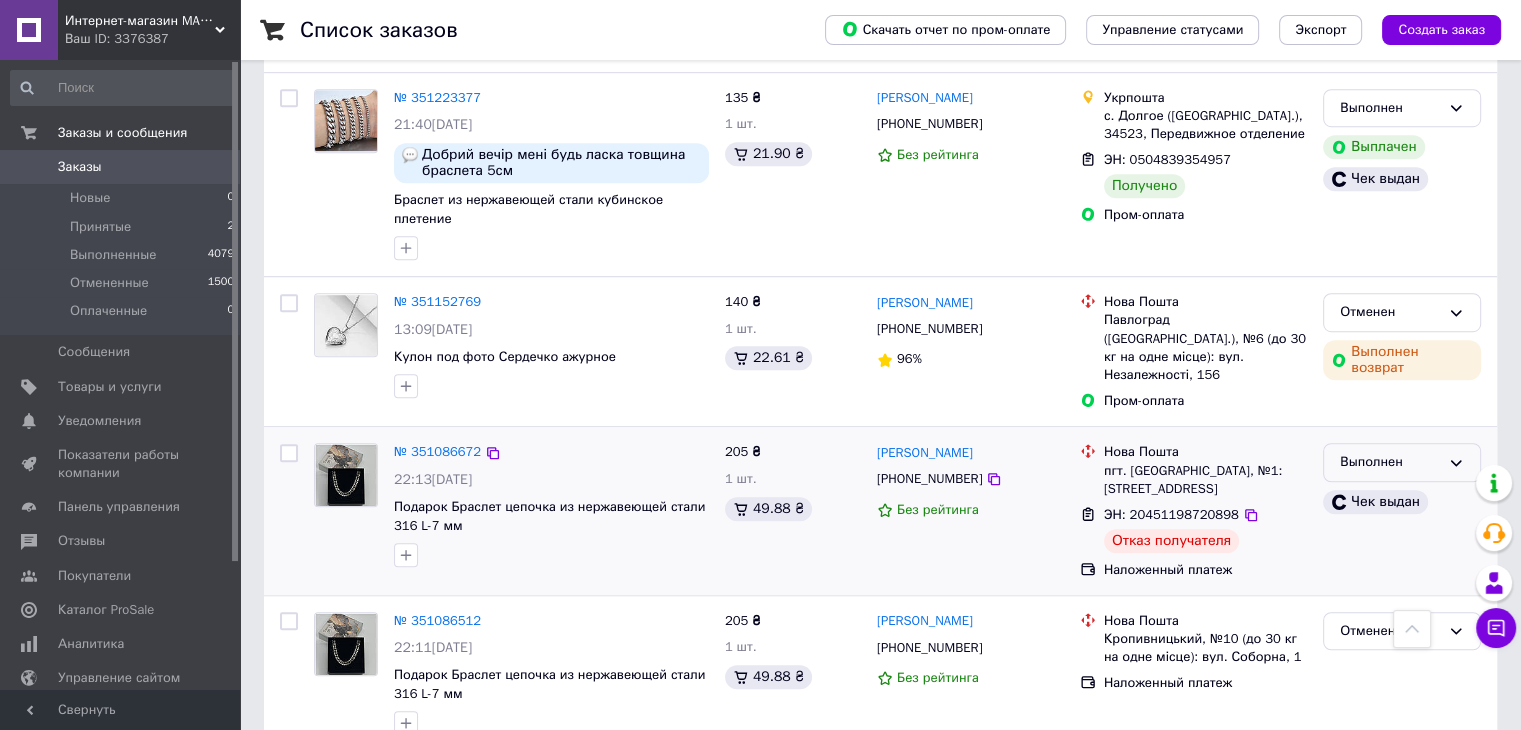 click on "Выполнен" at bounding box center (1390, 462) 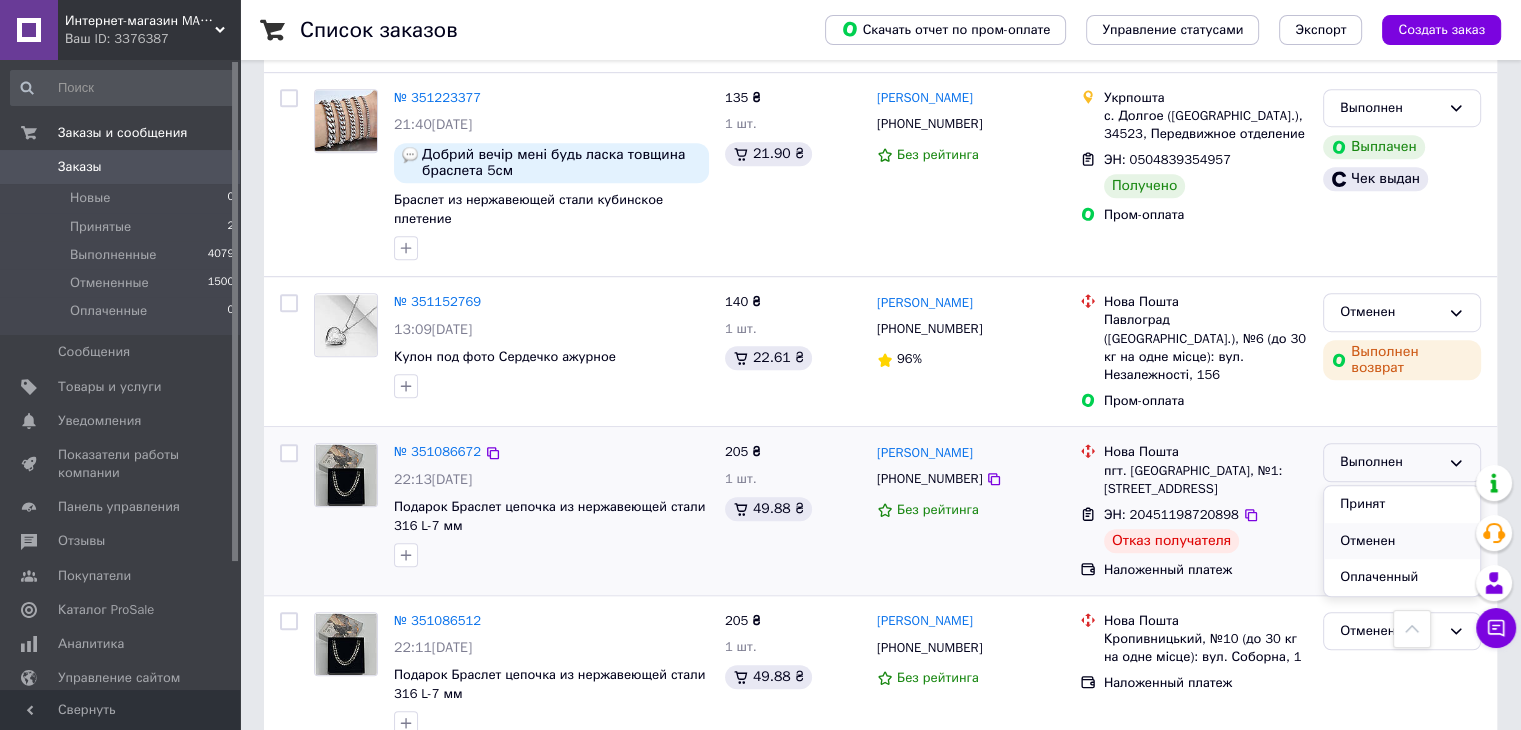 click on "Отменен" at bounding box center [1402, 541] 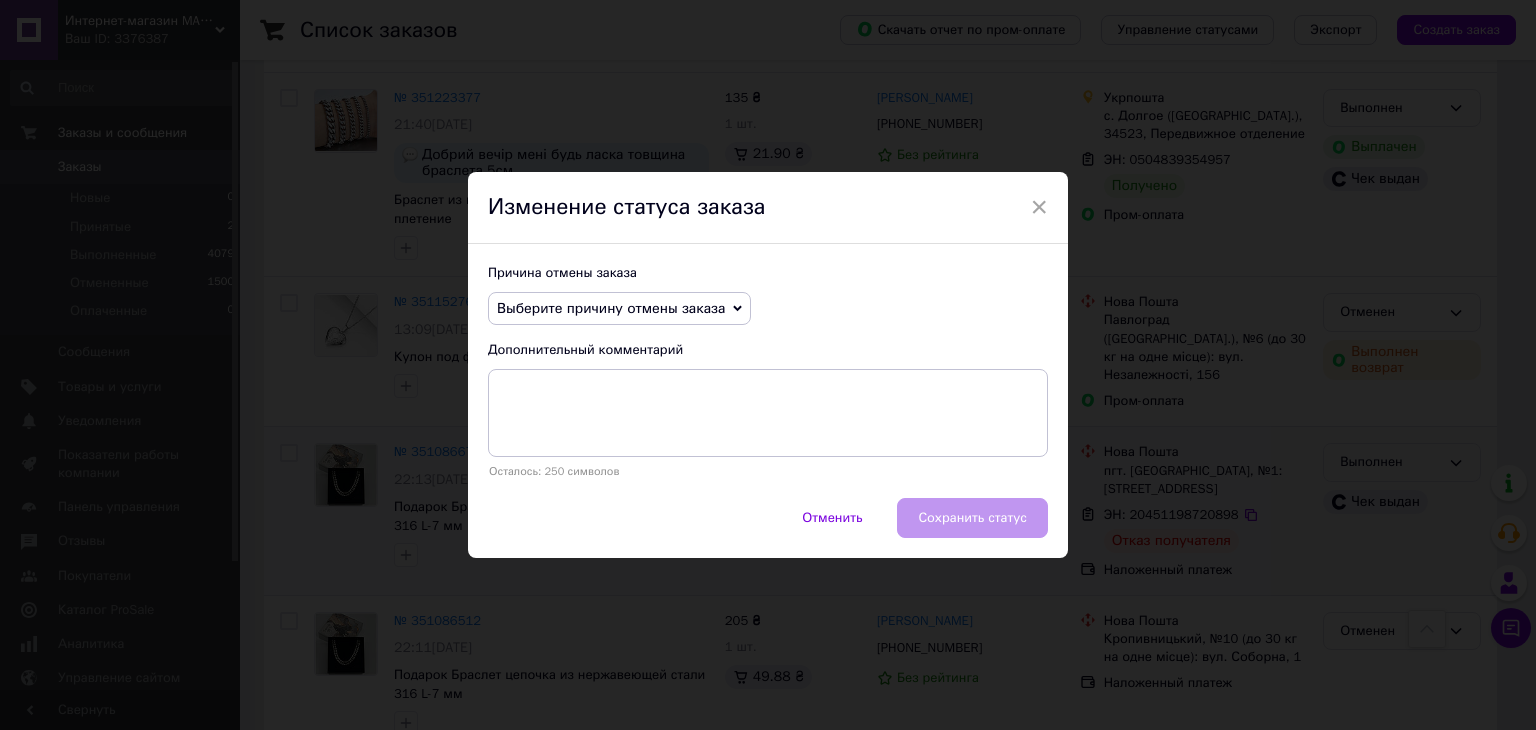 click on "Выберите причину отмены заказа" at bounding box center [611, 308] 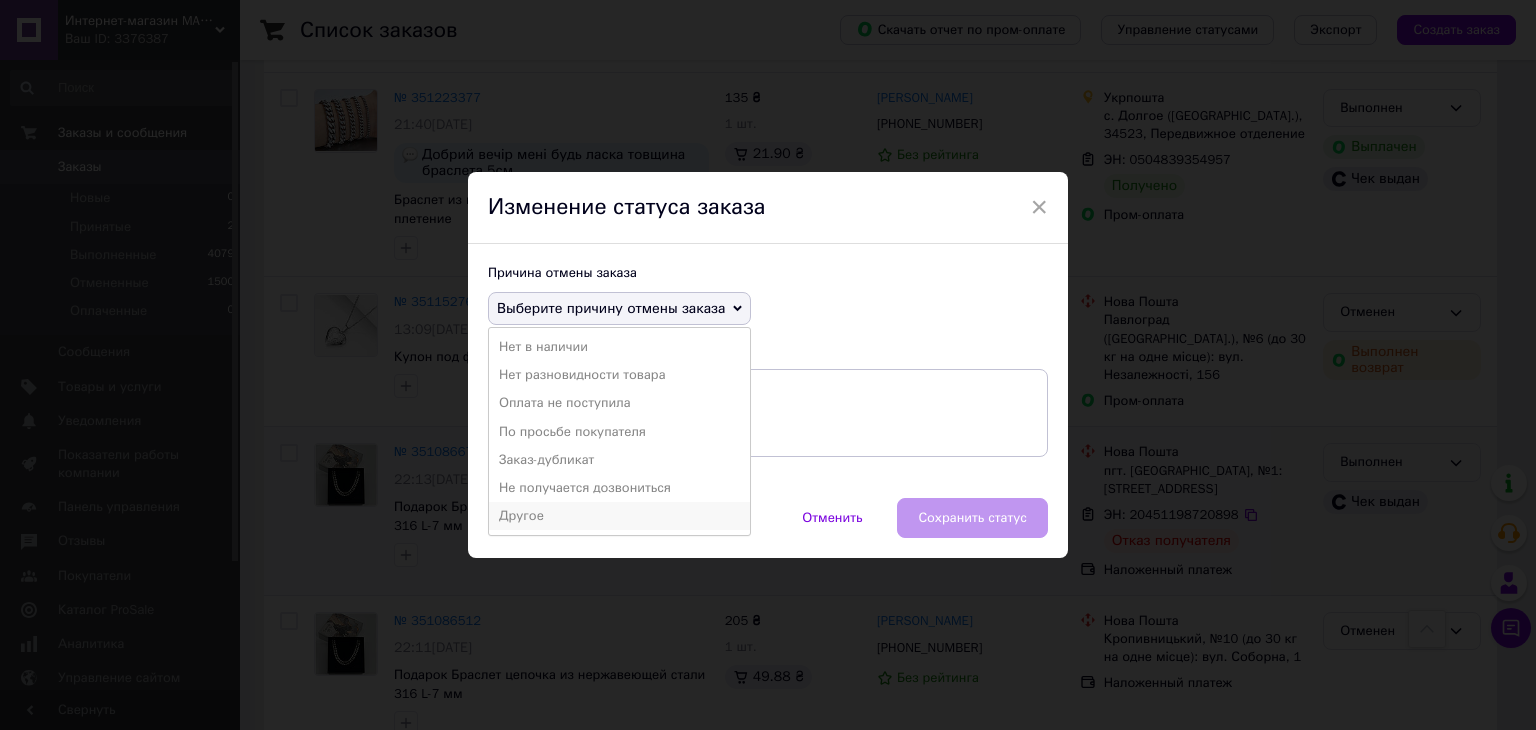 click on "Другое" at bounding box center [619, 516] 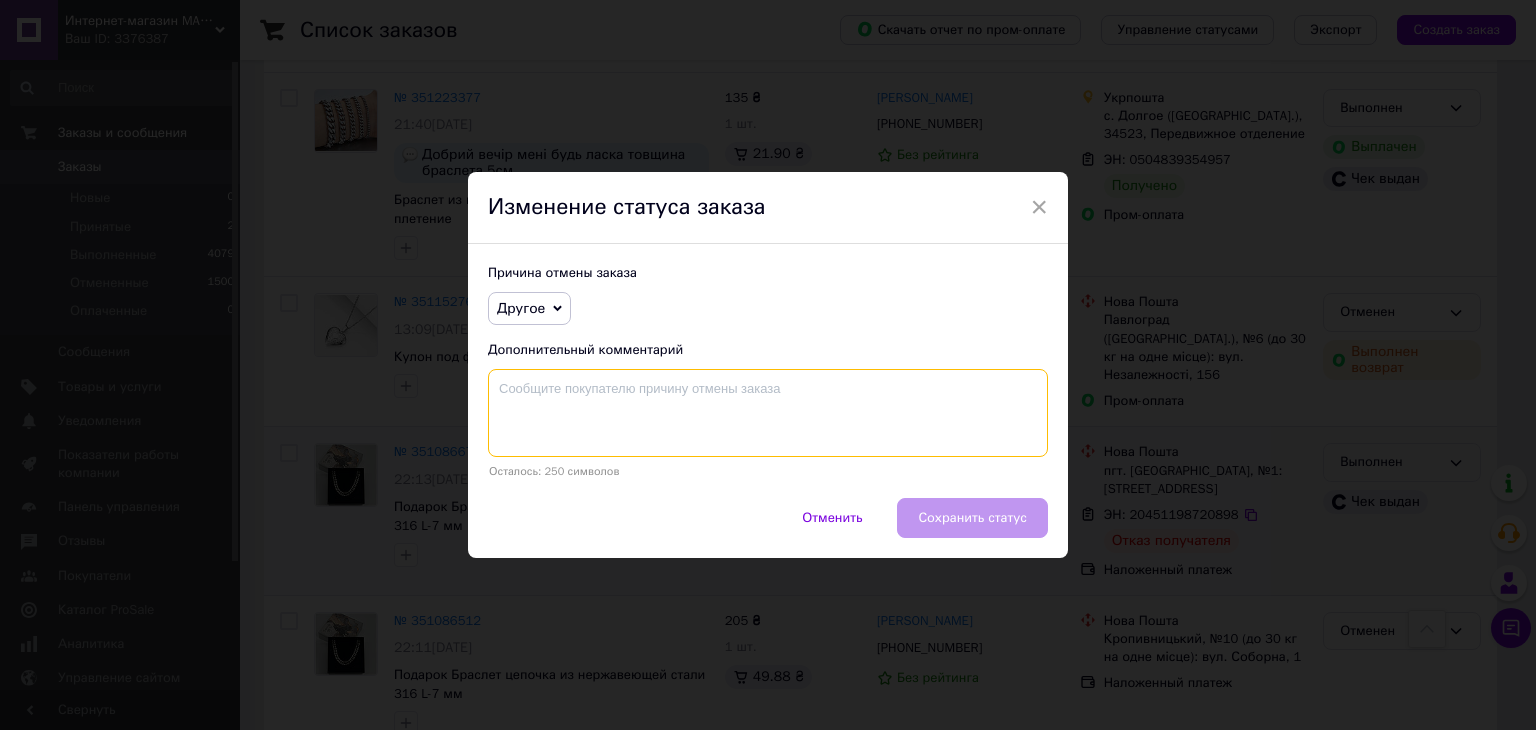 paste on "Не рекомендуємо працювати без 100% передоплати. Посилка відправлена післяплатою навіть не оглядалася на відділенні Нової пошти." 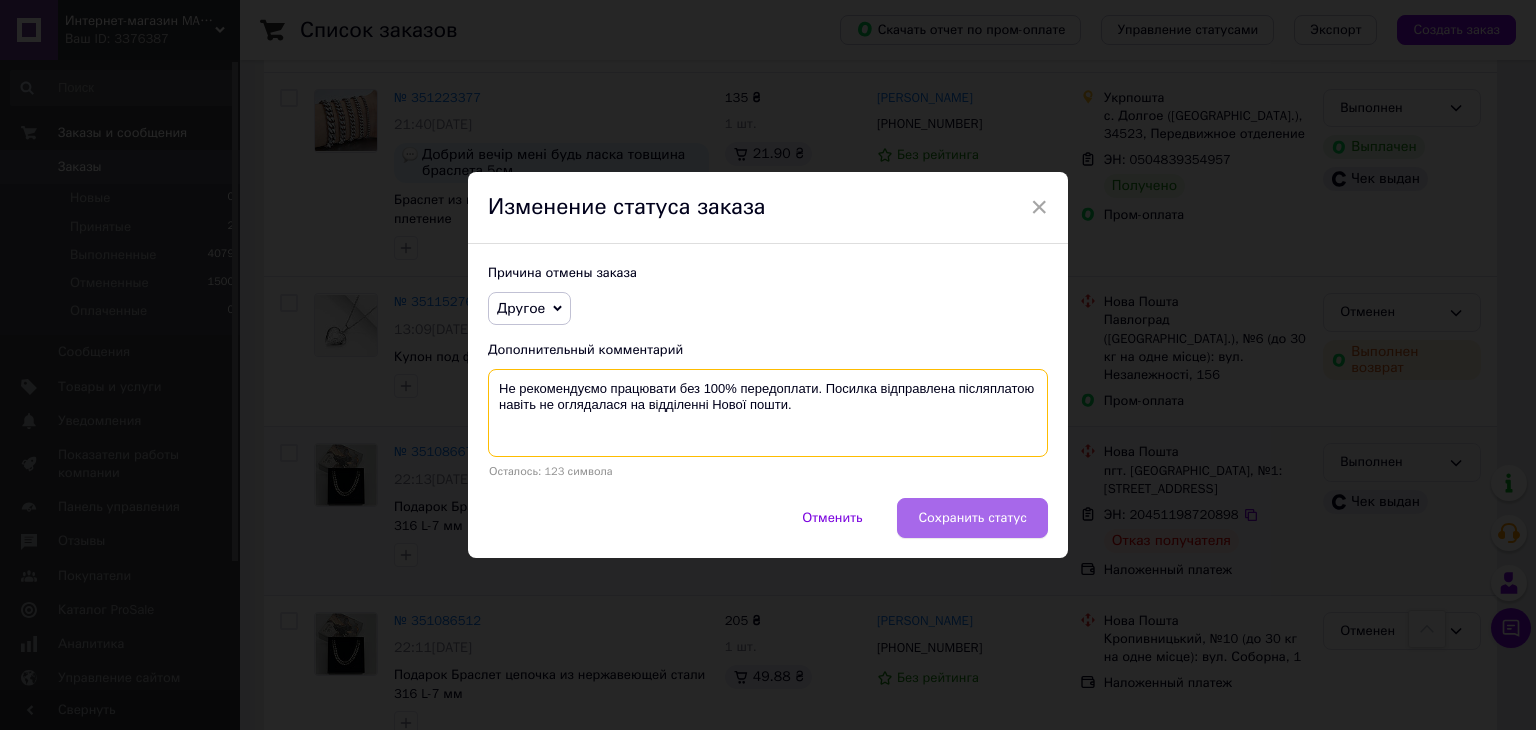 type on "Не рекомендуємо працювати без 100% передоплати. Посилка відправлена післяплатою навіть не оглядалася на відділенні Нової пошти." 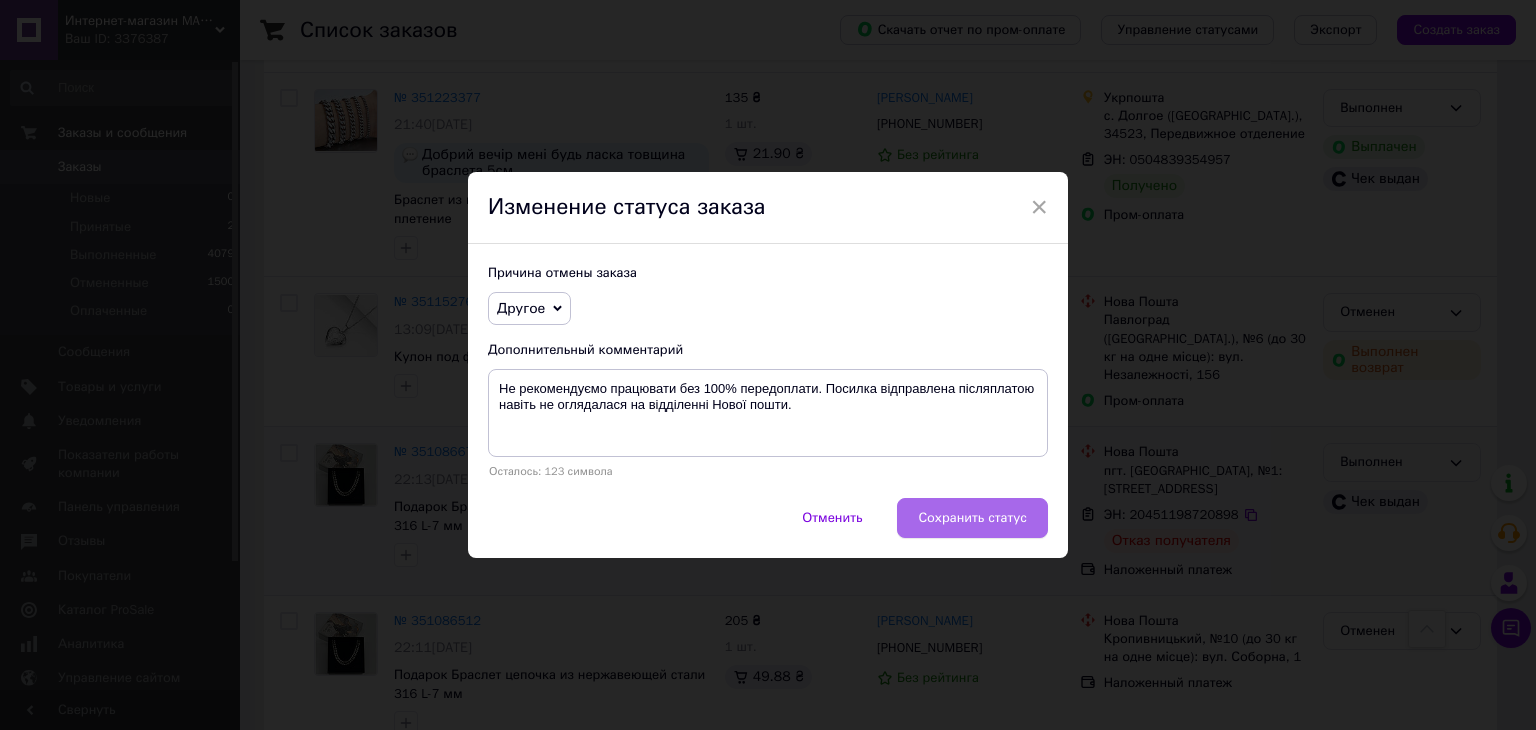 click on "Сохранить статус" at bounding box center (972, 518) 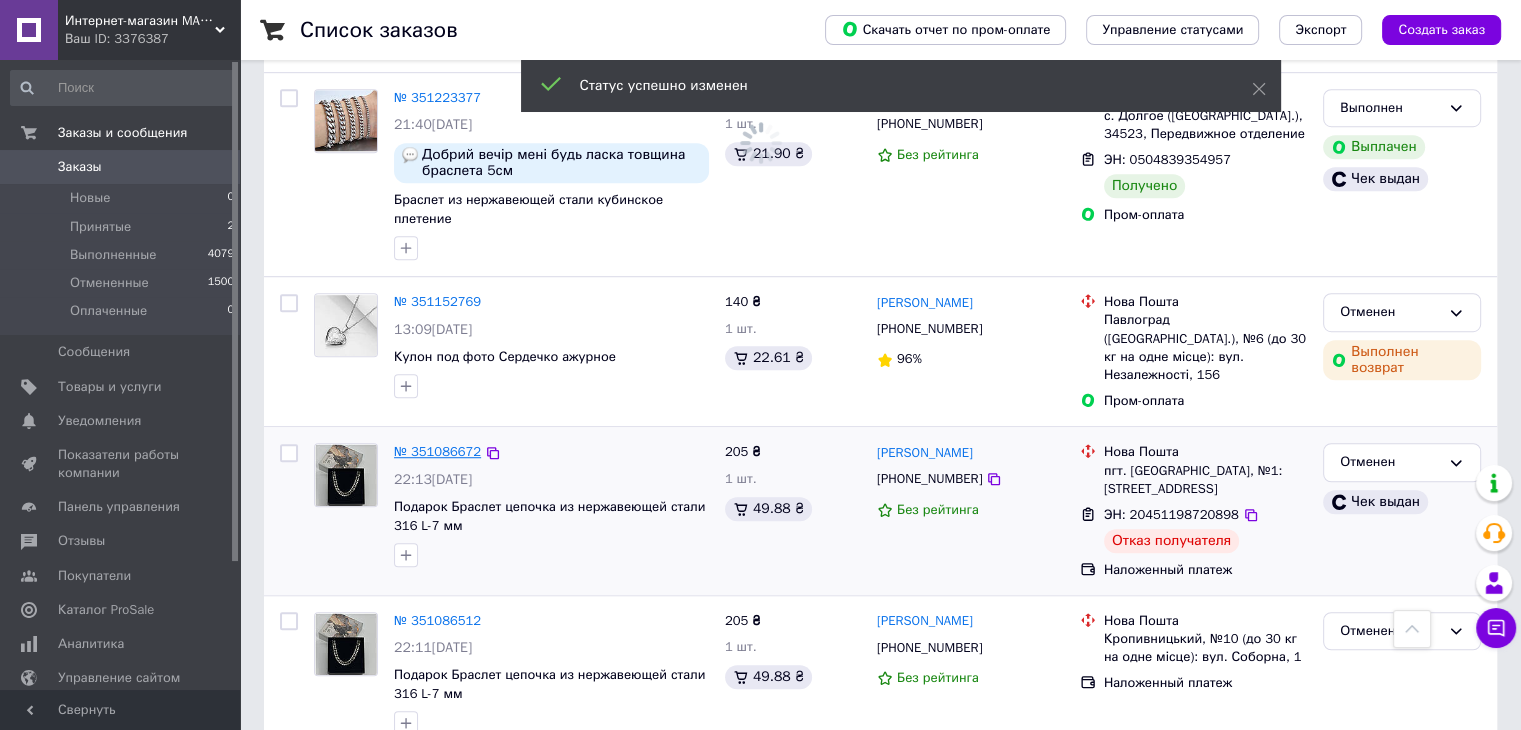 click on "№ 351086672" at bounding box center [437, 451] 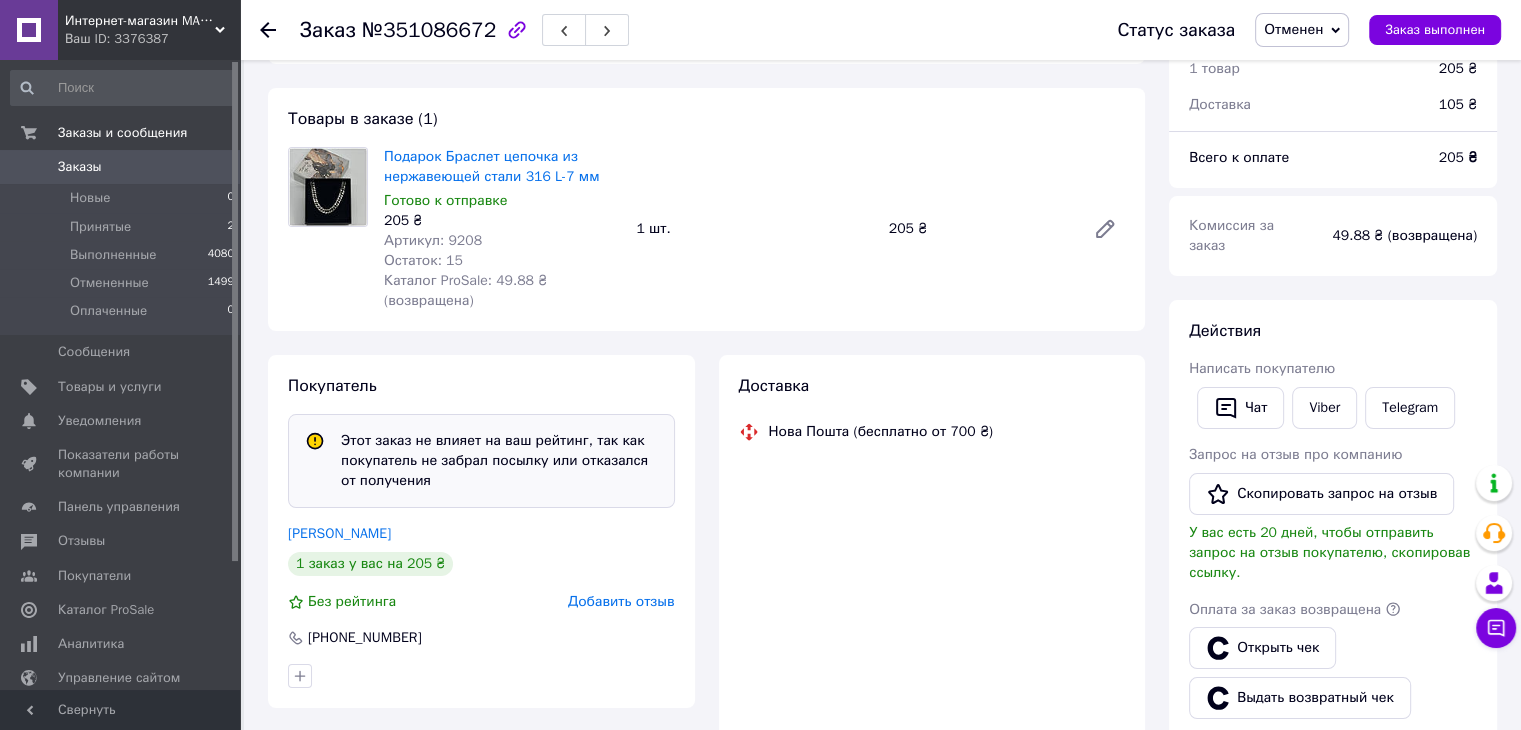 scroll, scrollTop: 976, scrollLeft: 0, axis: vertical 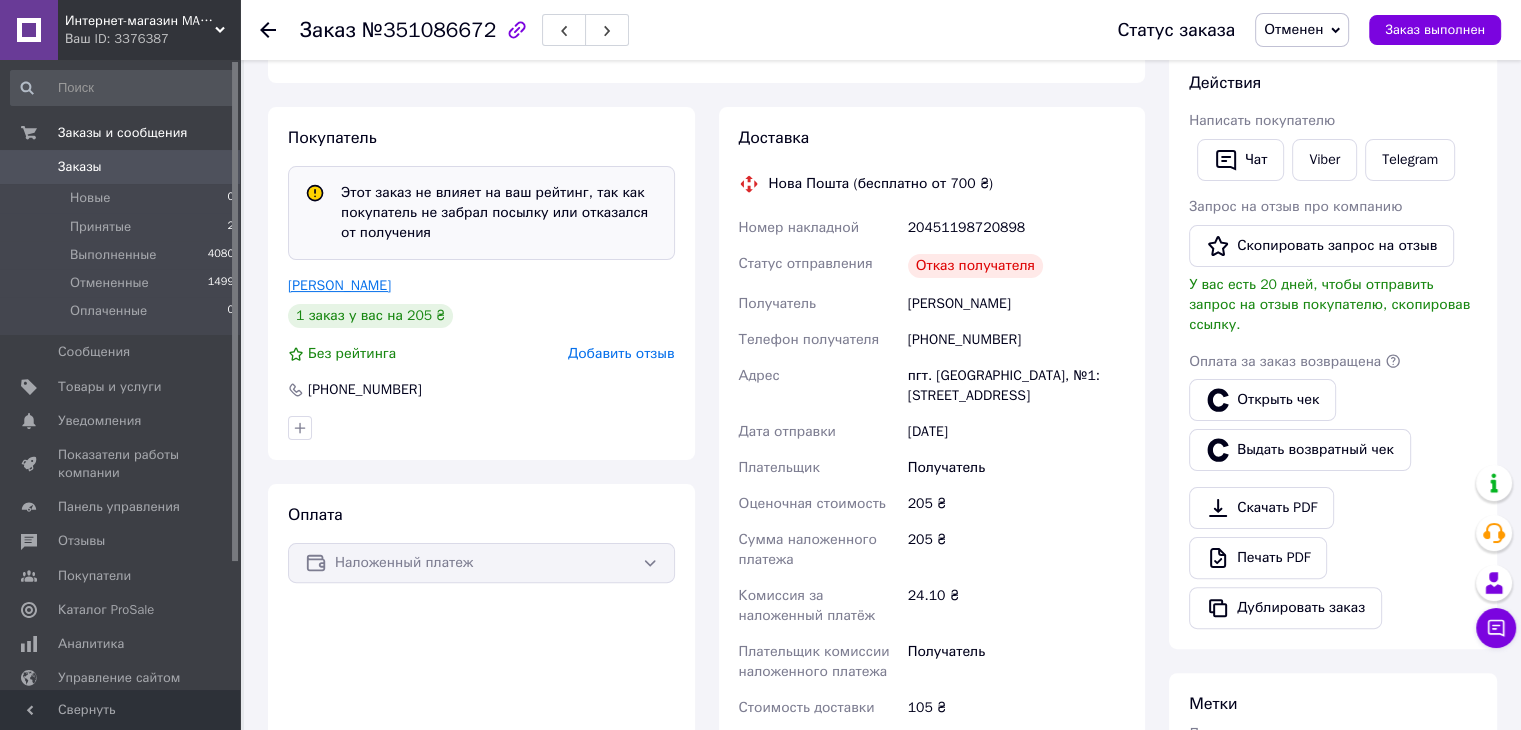 click on "Ричкова Юлия" at bounding box center (339, 285) 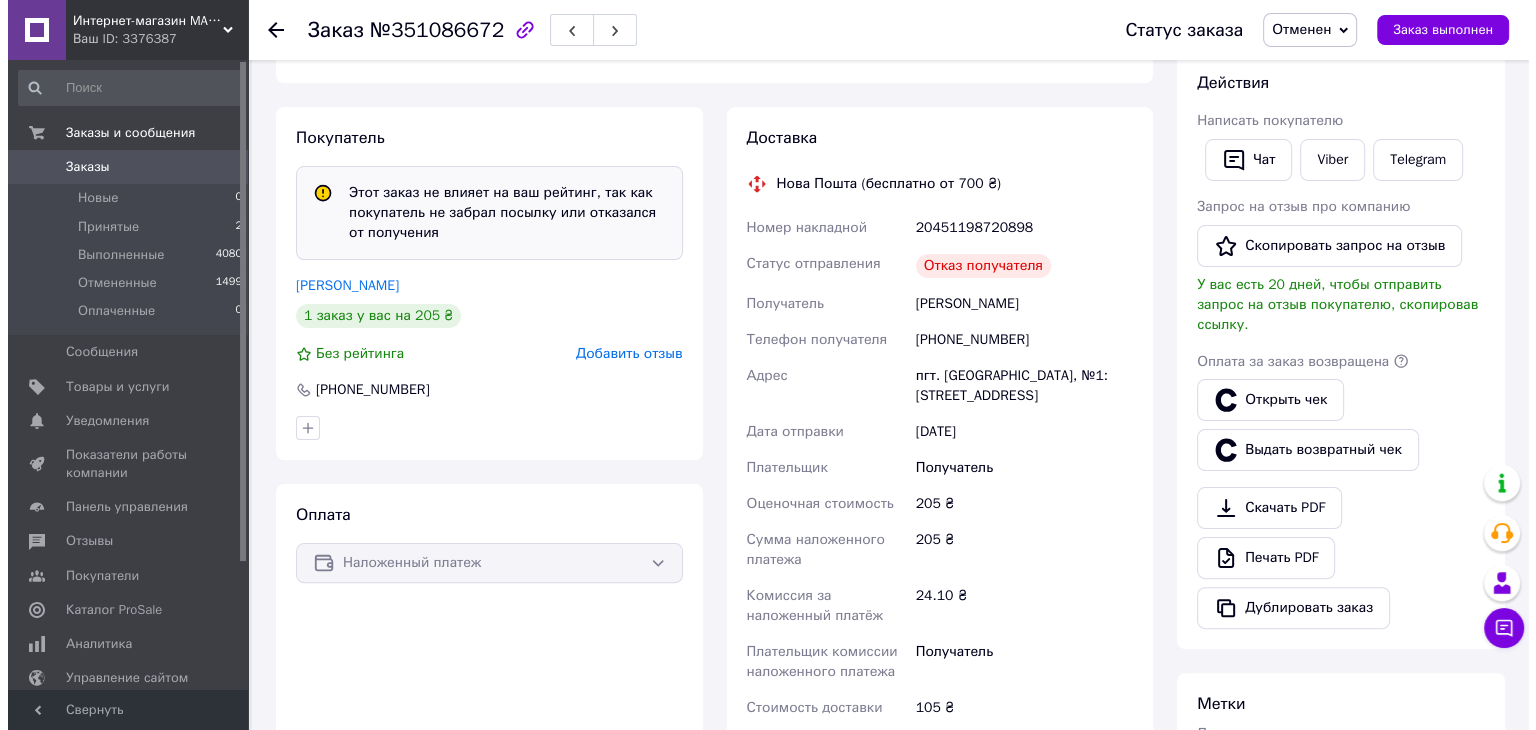 scroll, scrollTop: 0, scrollLeft: 0, axis: both 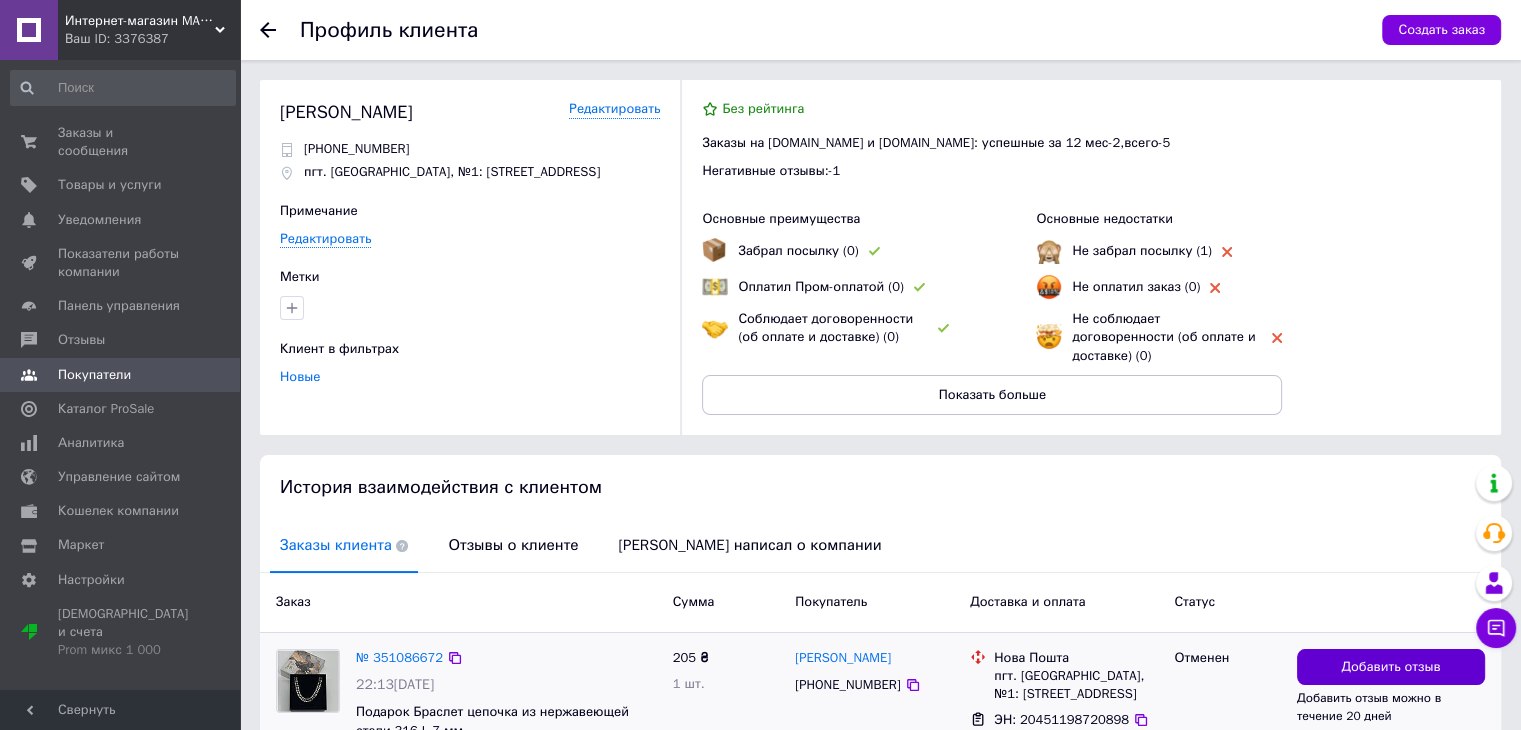 click on "Добавить отзыв" at bounding box center (1390, 667) 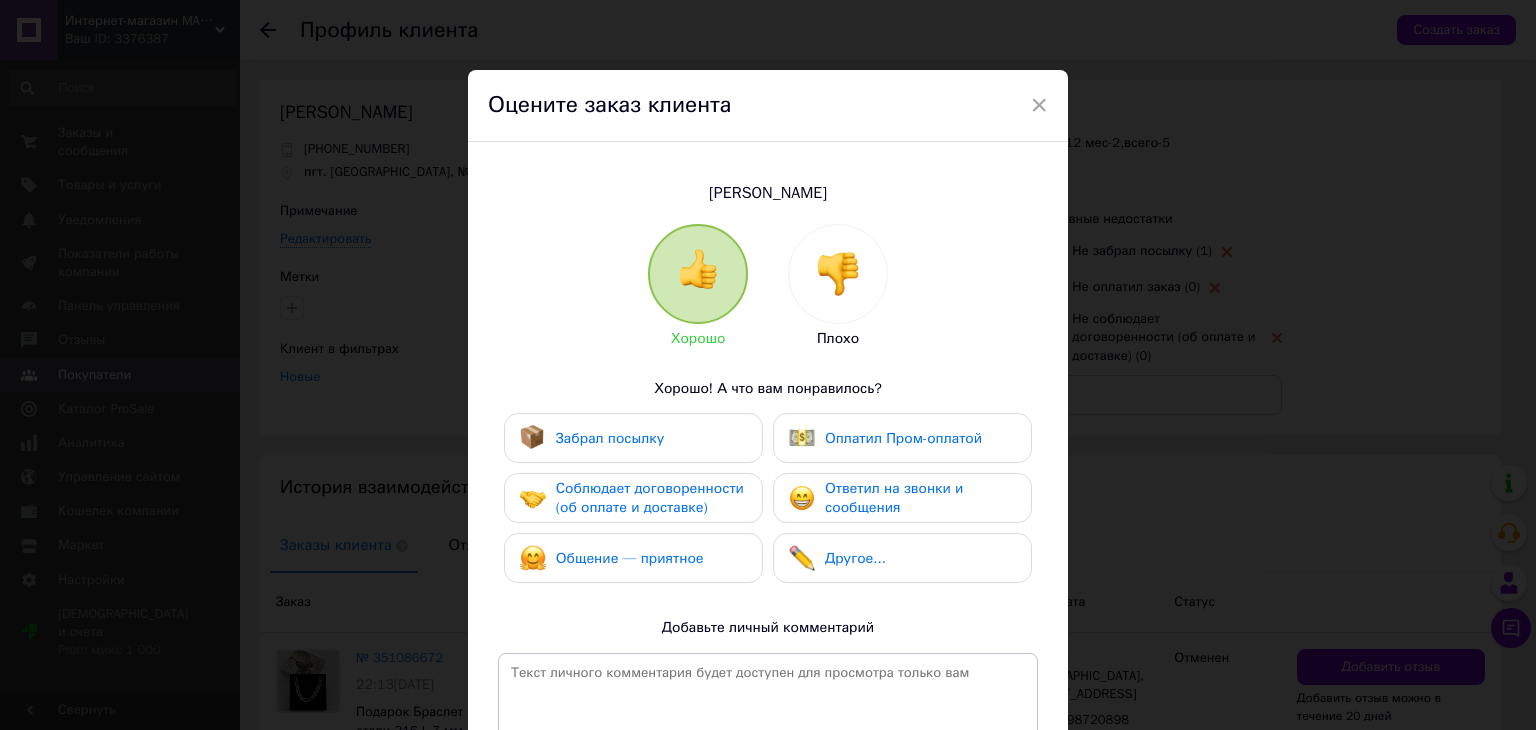 click at bounding box center [838, 274] 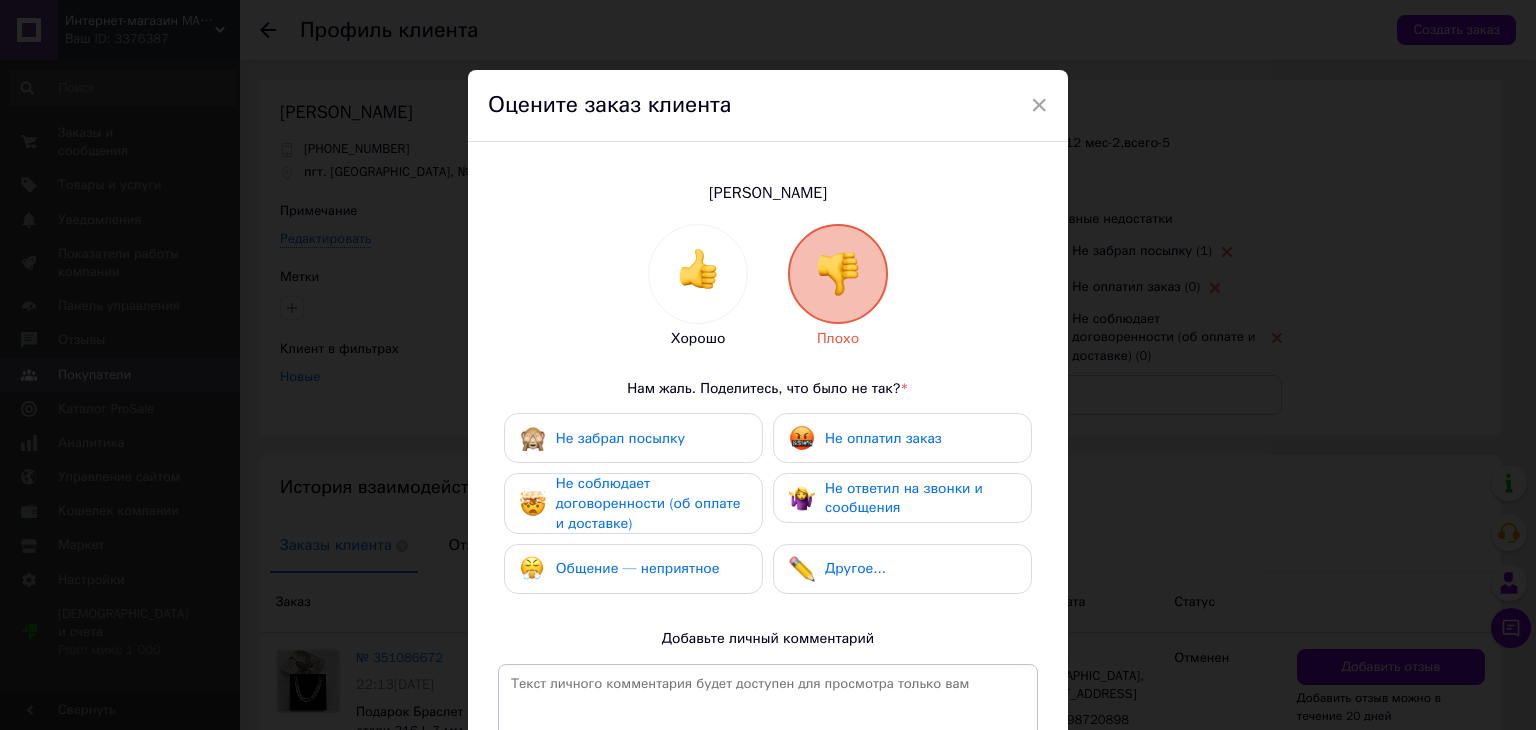 click on "Не забрал посылку" at bounding box center [620, 438] 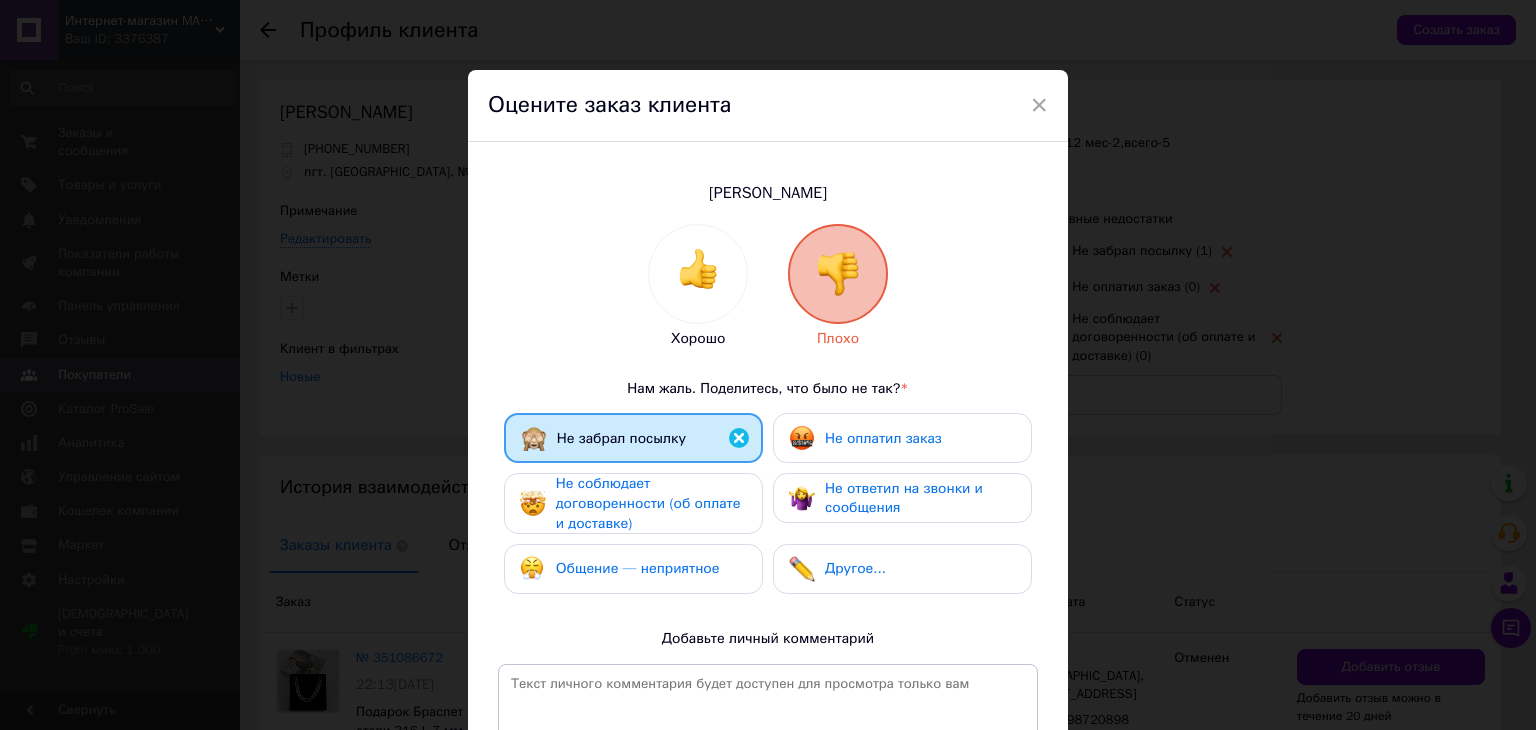 click on "Не оплатил заказ" at bounding box center (865, 438) 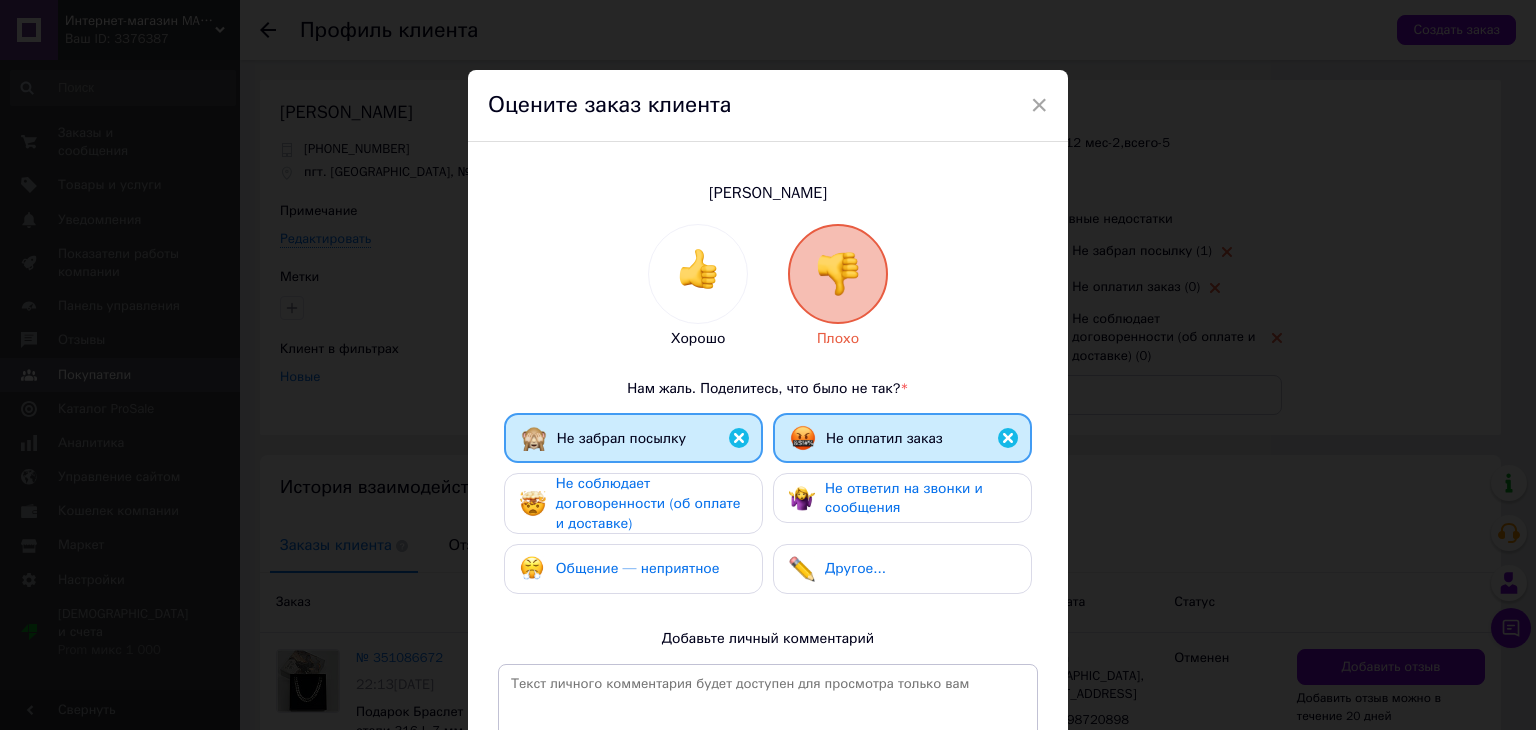 click on "Не соблюдает договоренности (об оплате и доставке)" at bounding box center [648, 503] 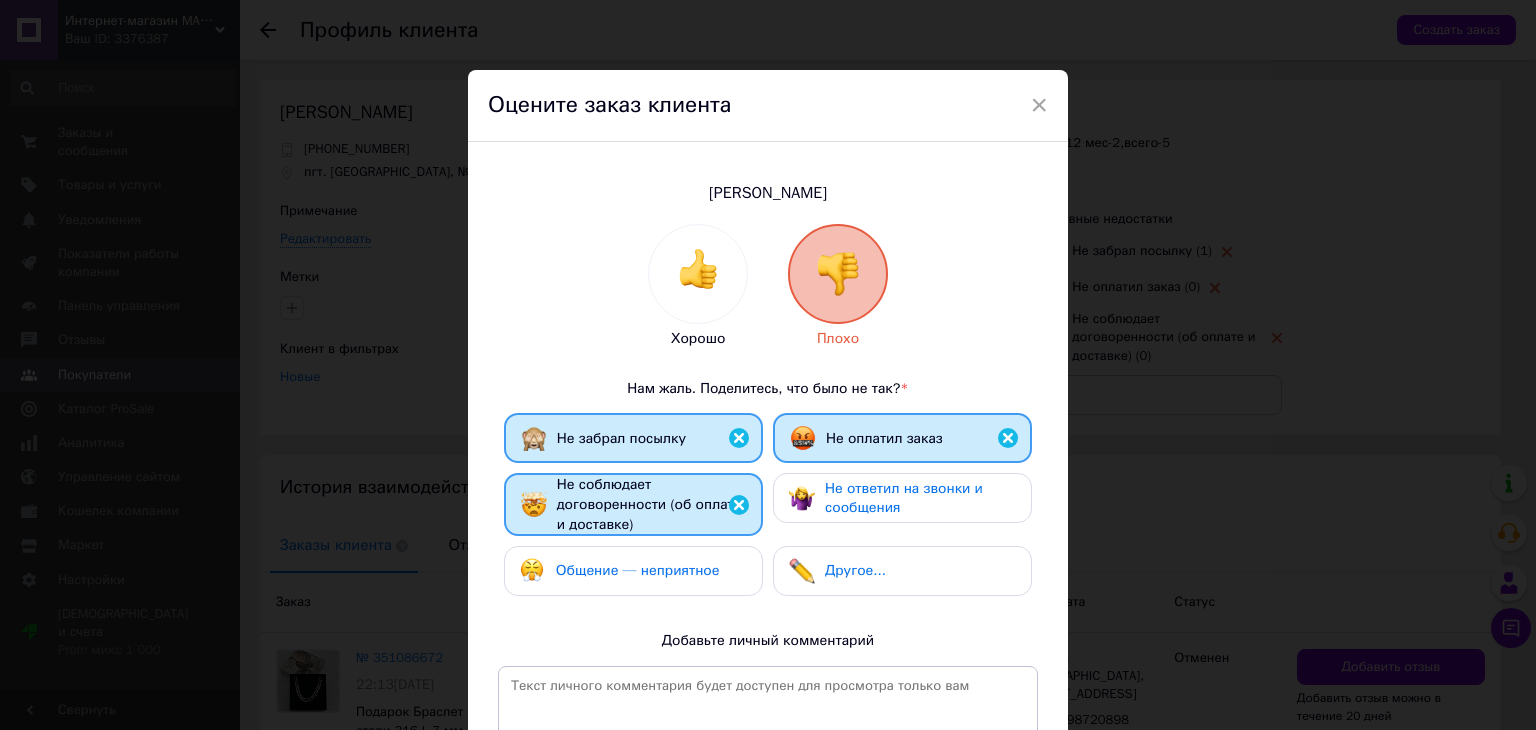 click on "Не ответил на звонки и сообщения" at bounding box center (904, 498) 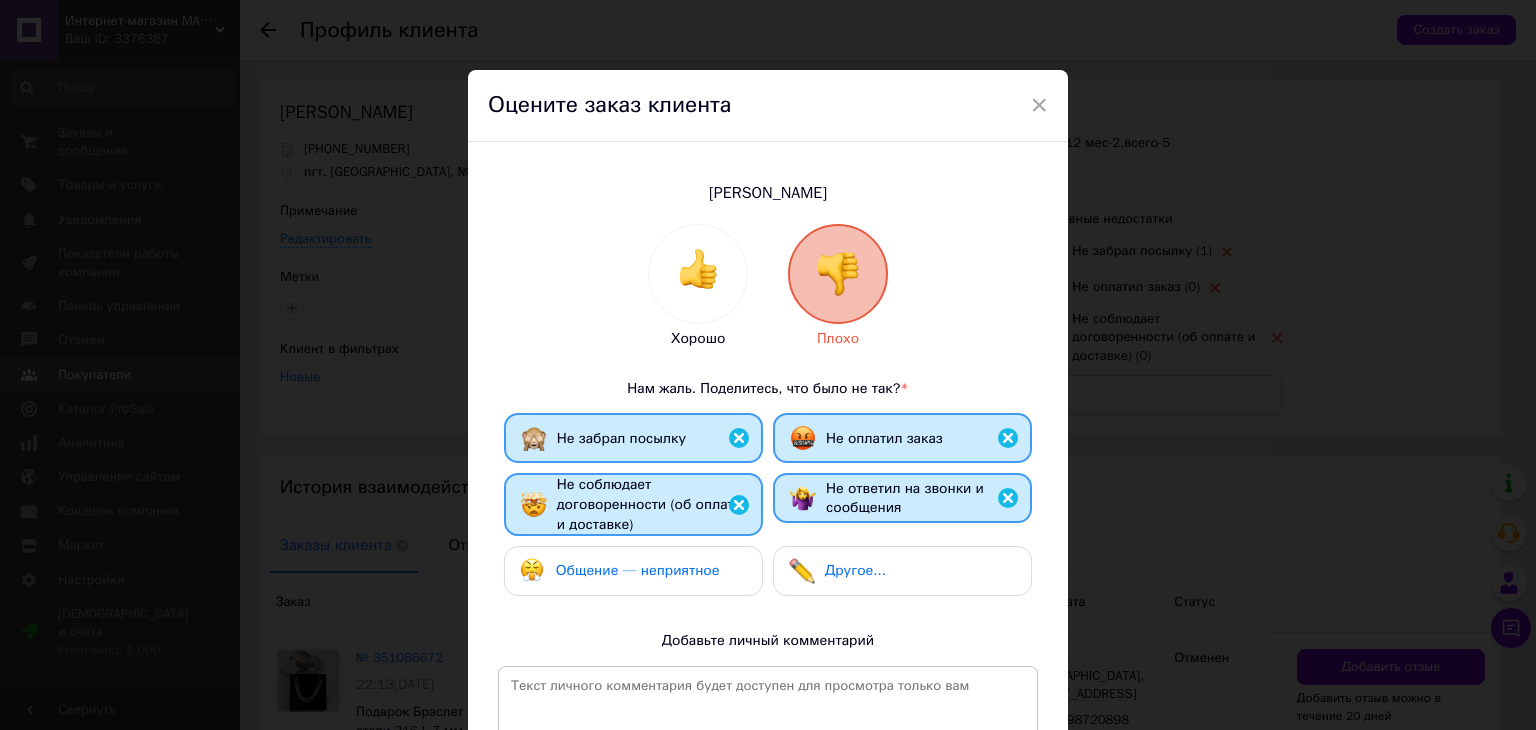 click on "Общение — неприятное" at bounding box center [633, 571] 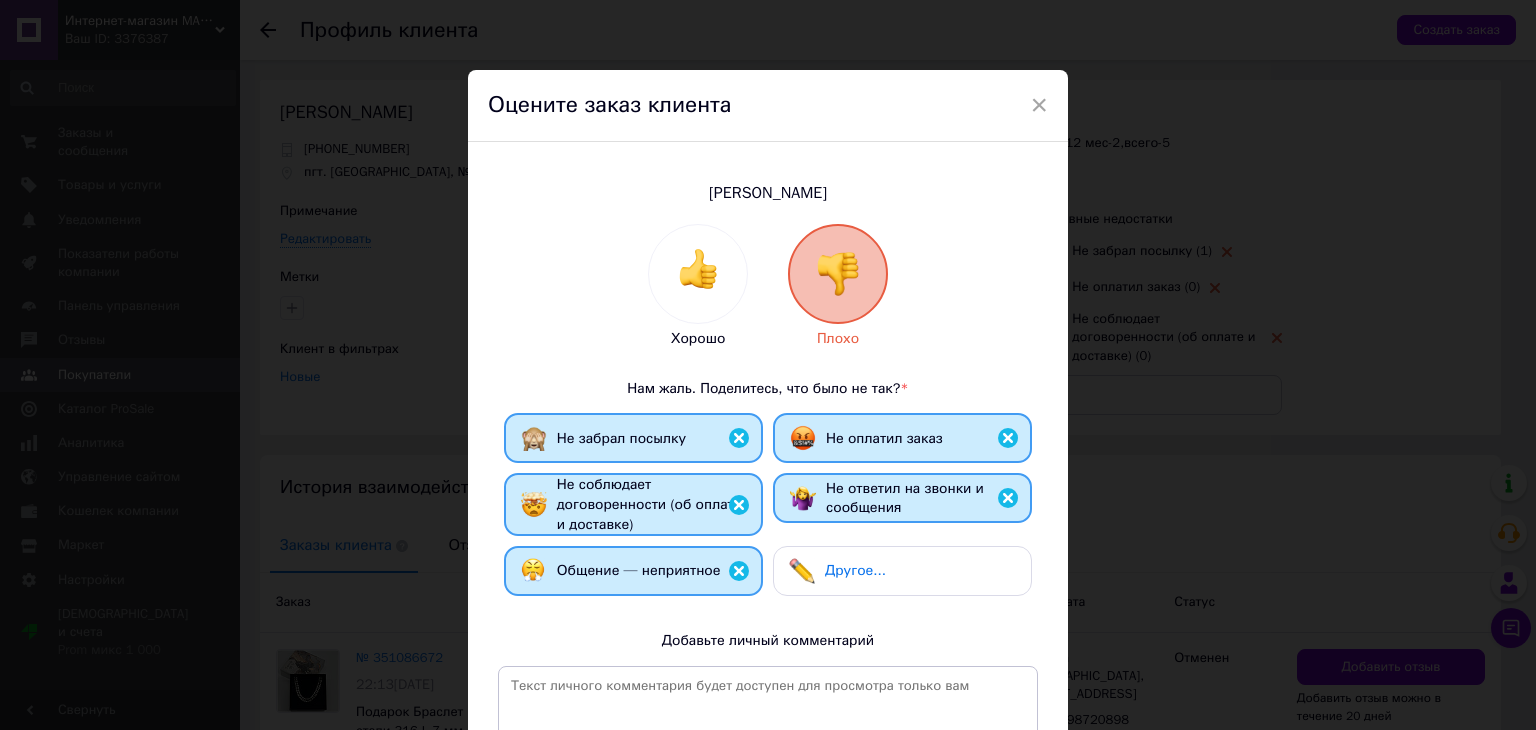 click on "Другое..." at bounding box center (855, 570) 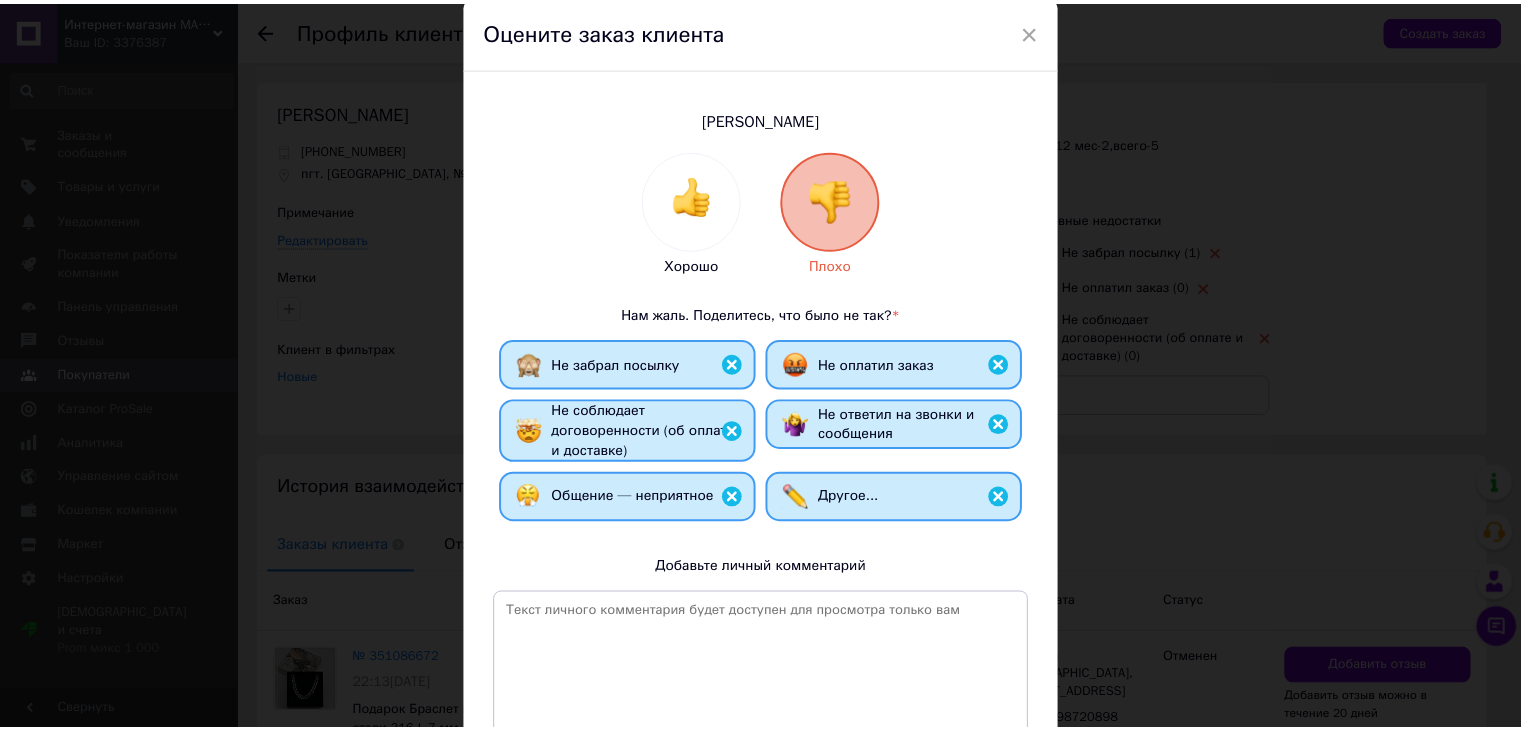 scroll, scrollTop: 200, scrollLeft: 0, axis: vertical 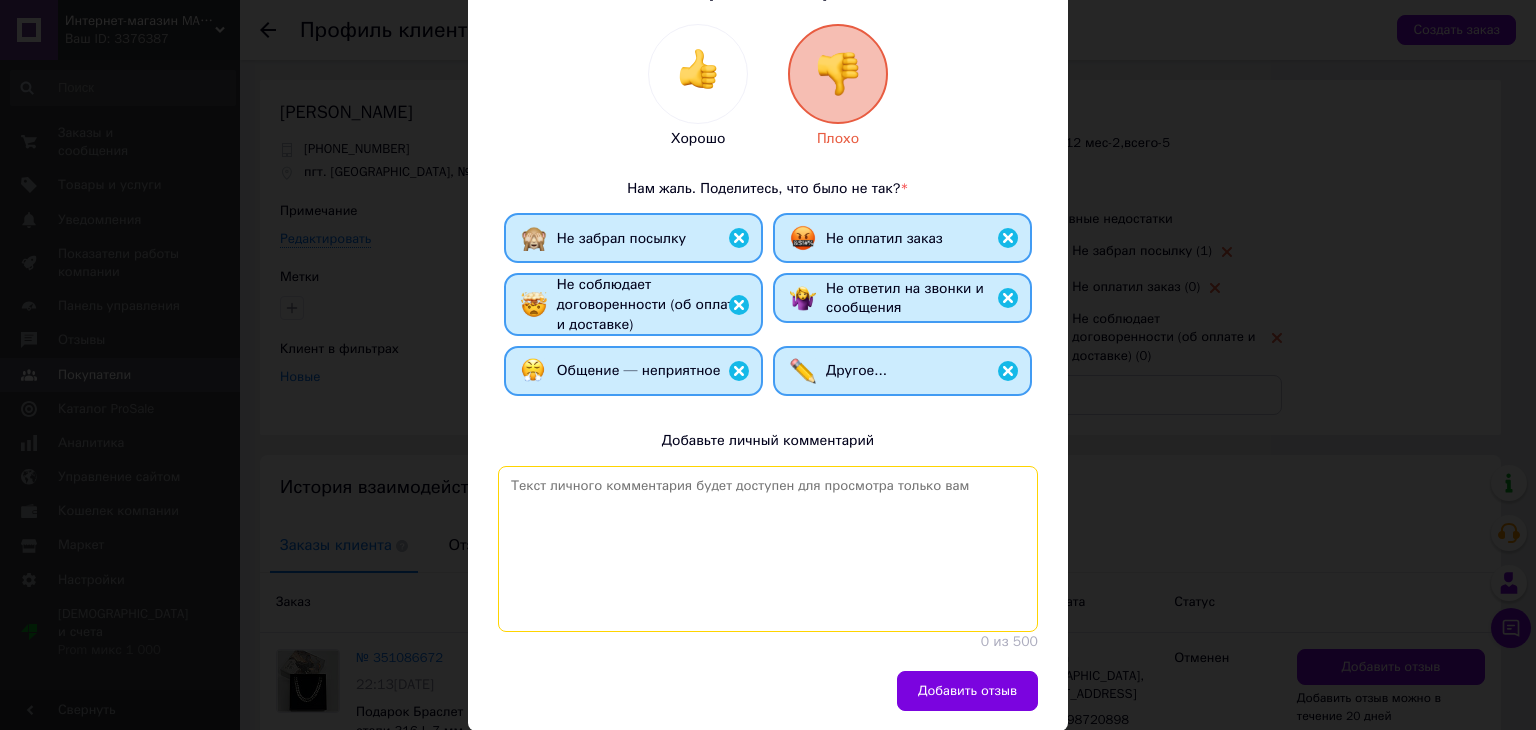 click at bounding box center (768, 549) 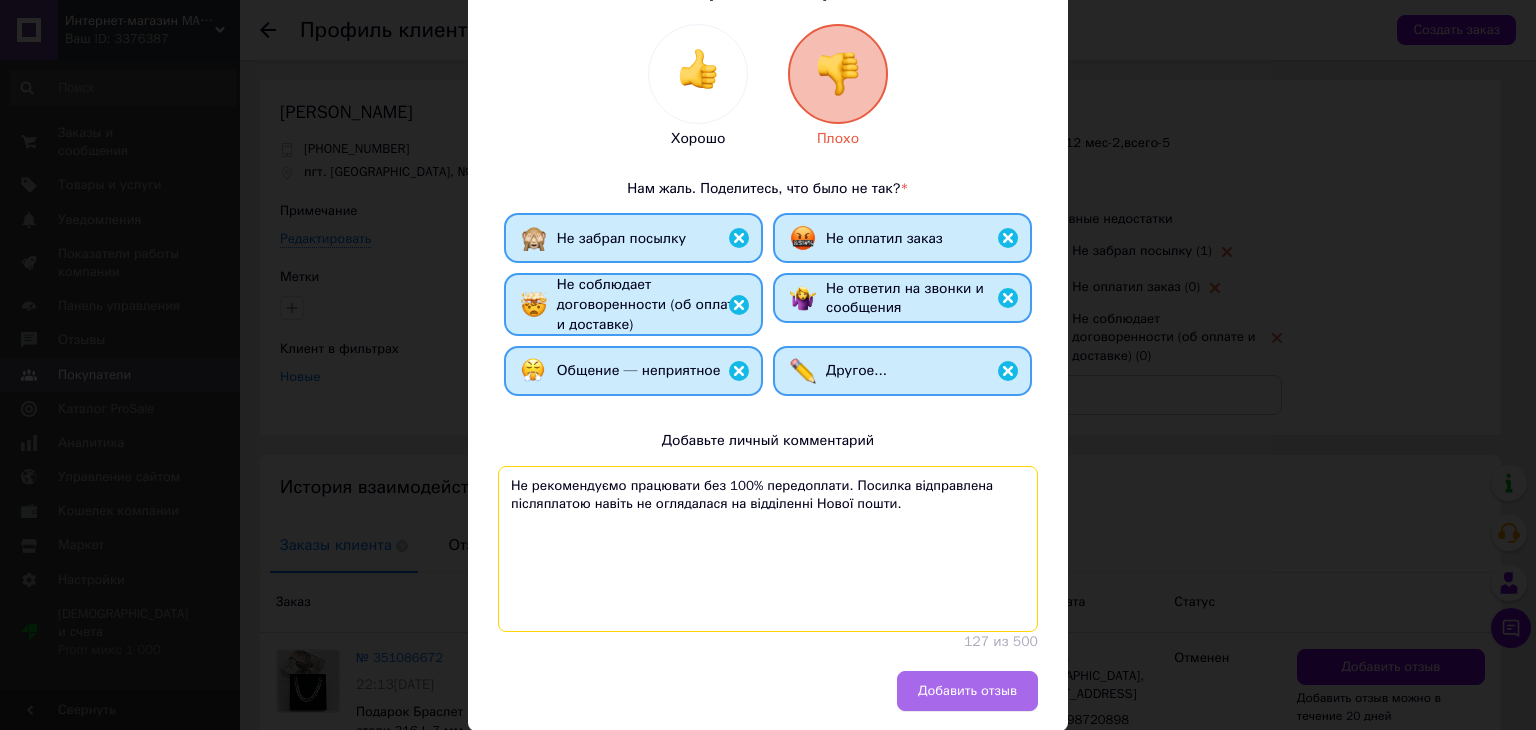 type on "Не рекомендуємо працювати без 100% передоплати. Посилка відправлена післяплатою навіть не оглядалася на відділенні Нової пошти." 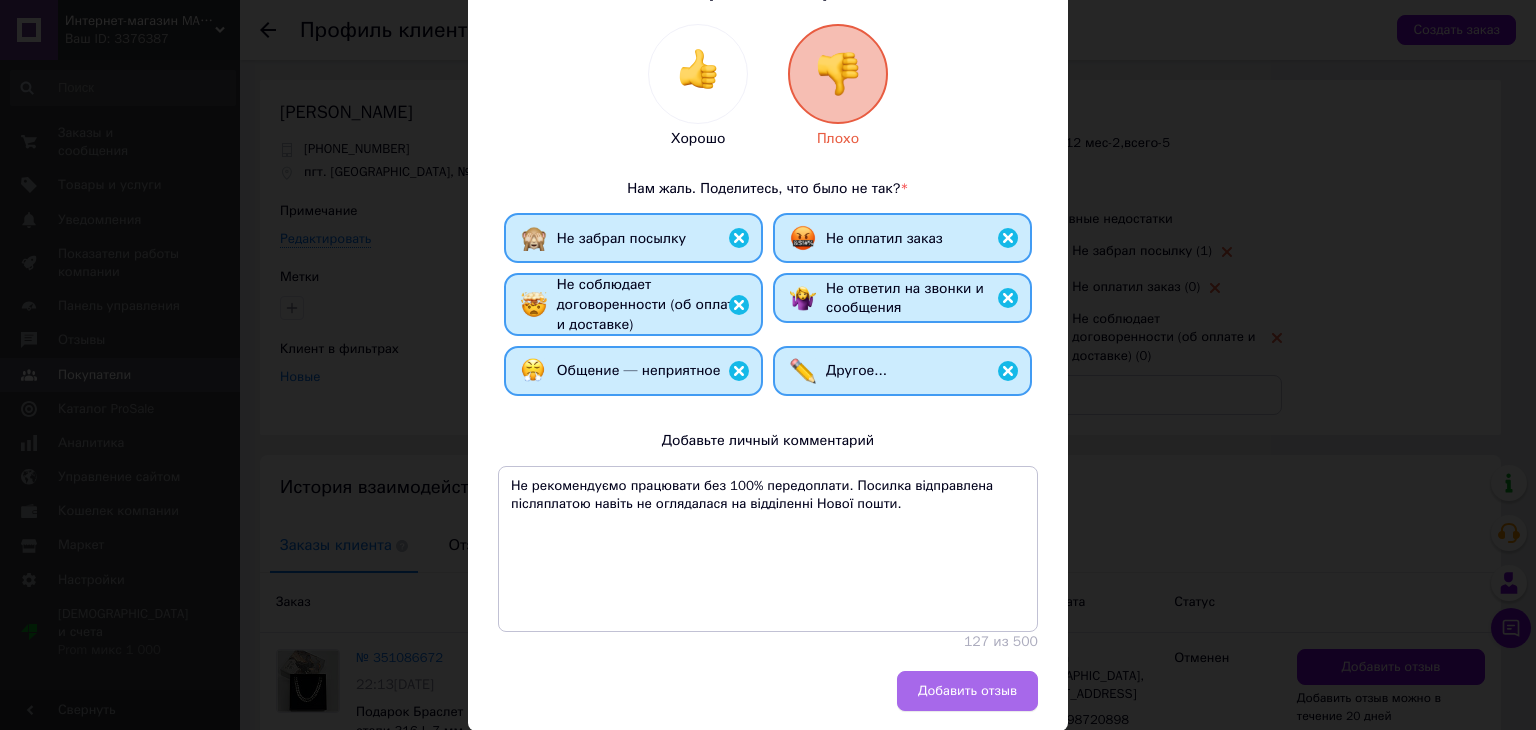 click on "Добавить отзыв" at bounding box center (967, 691) 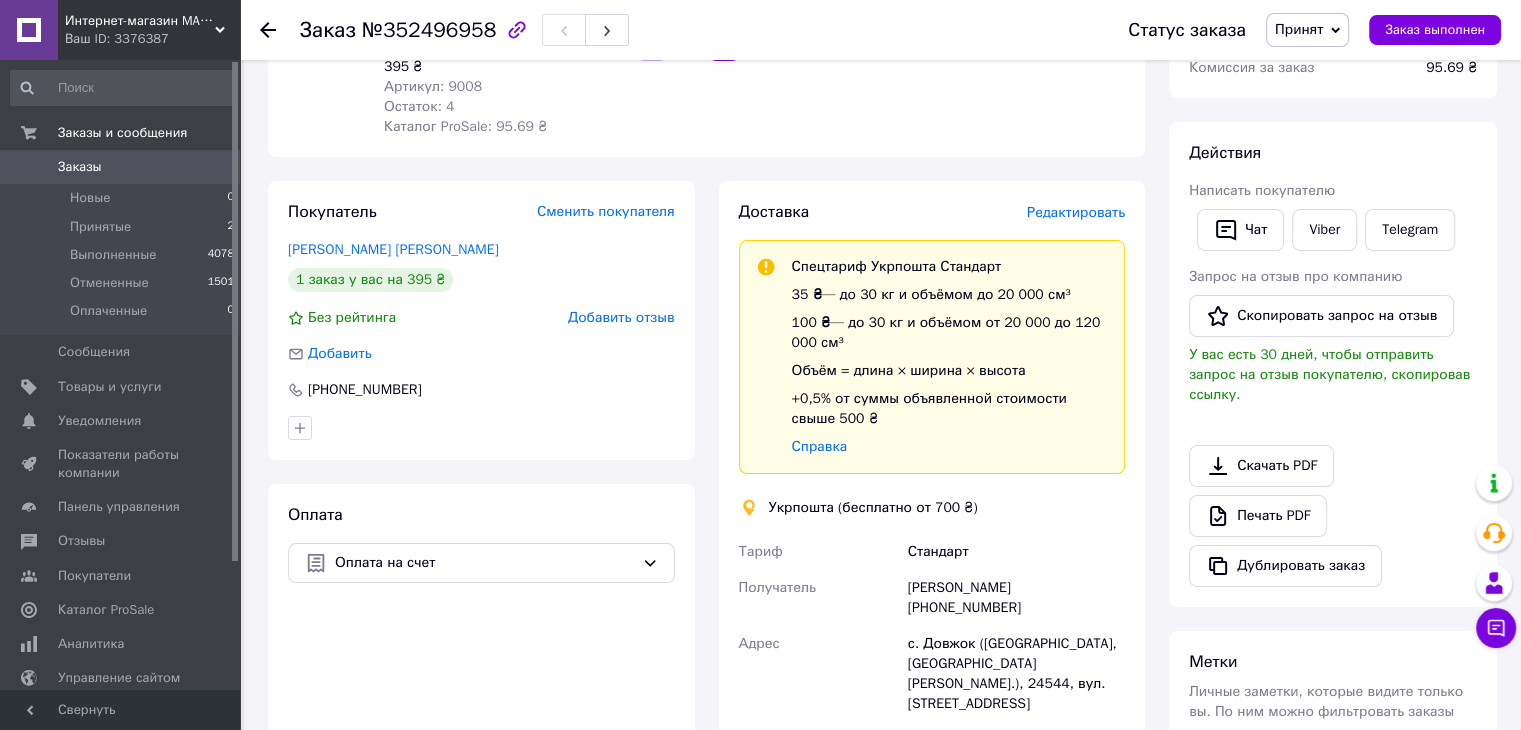 scroll, scrollTop: 0, scrollLeft: 0, axis: both 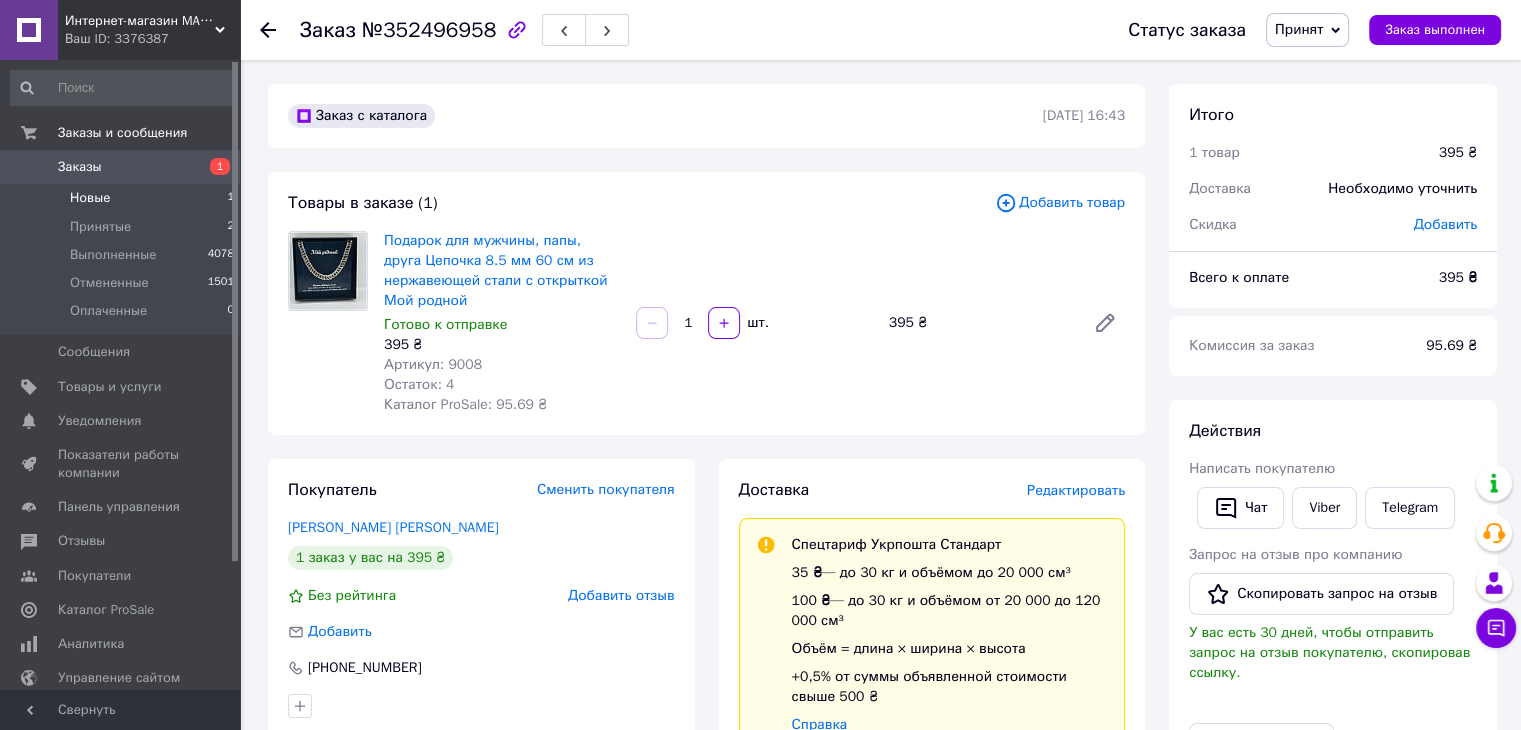 click on "Новые 1" at bounding box center [123, 198] 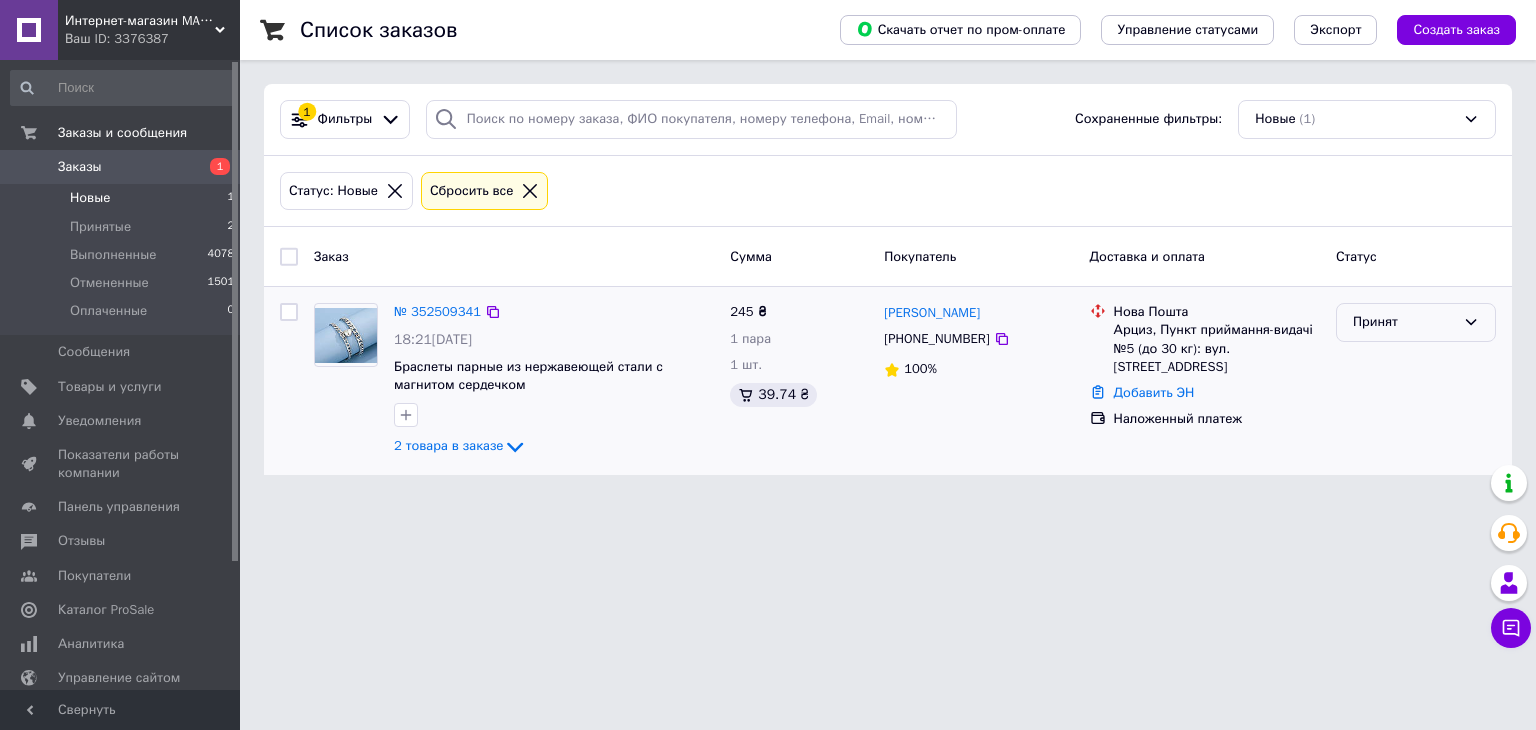 click on "Принят" at bounding box center (1404, 322) 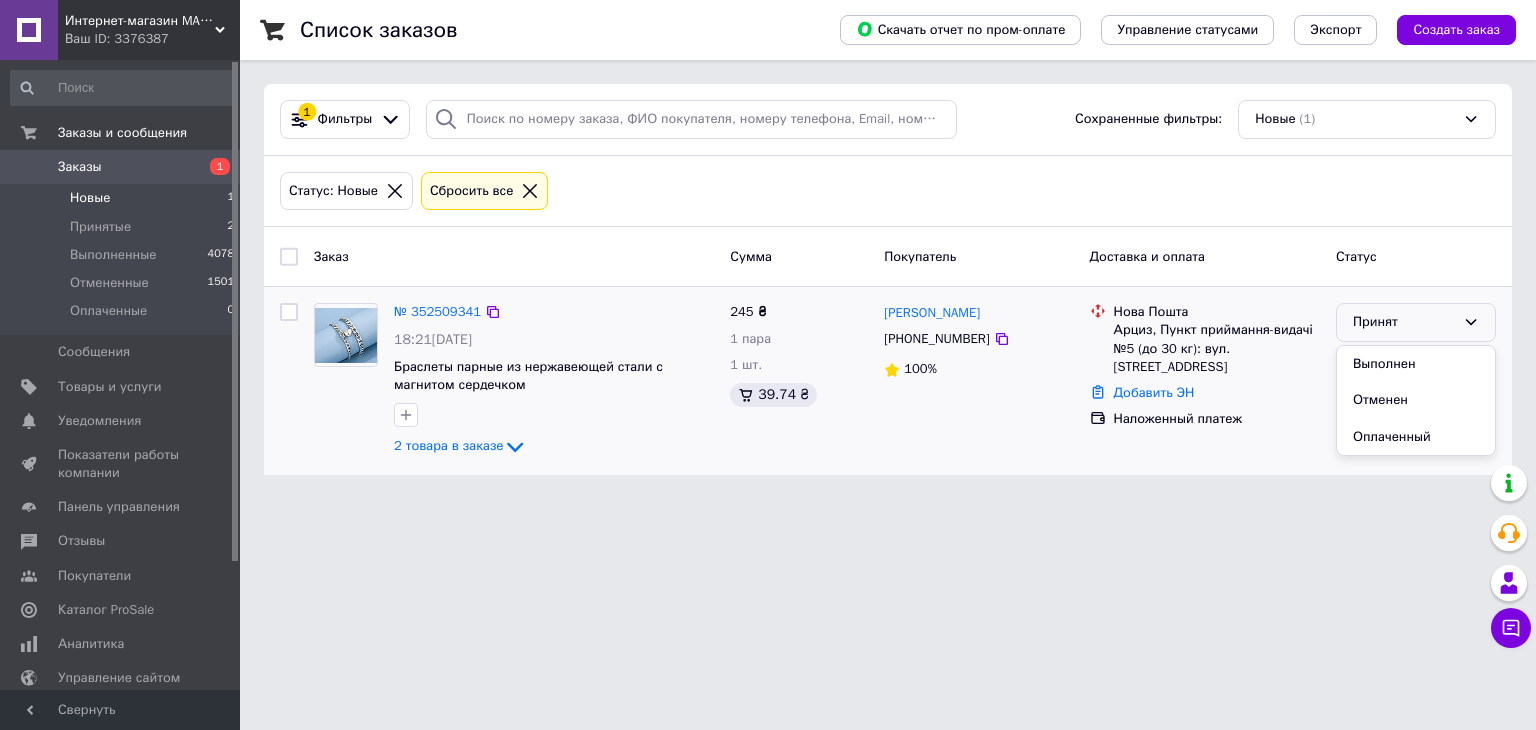 click on "Принят" at bounding box center (1404, 322) 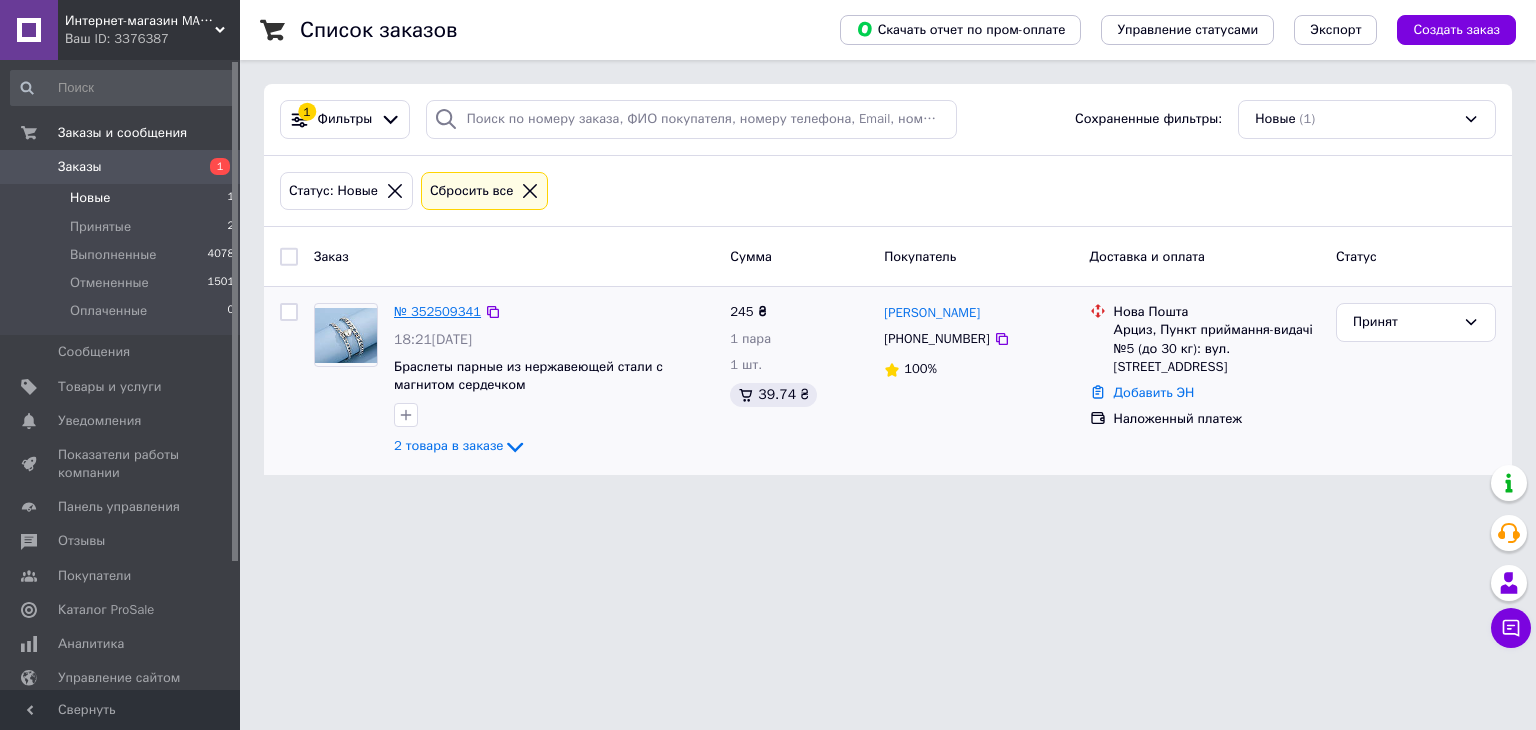 click on "№ 352509341" at bounding box center (437, 311) 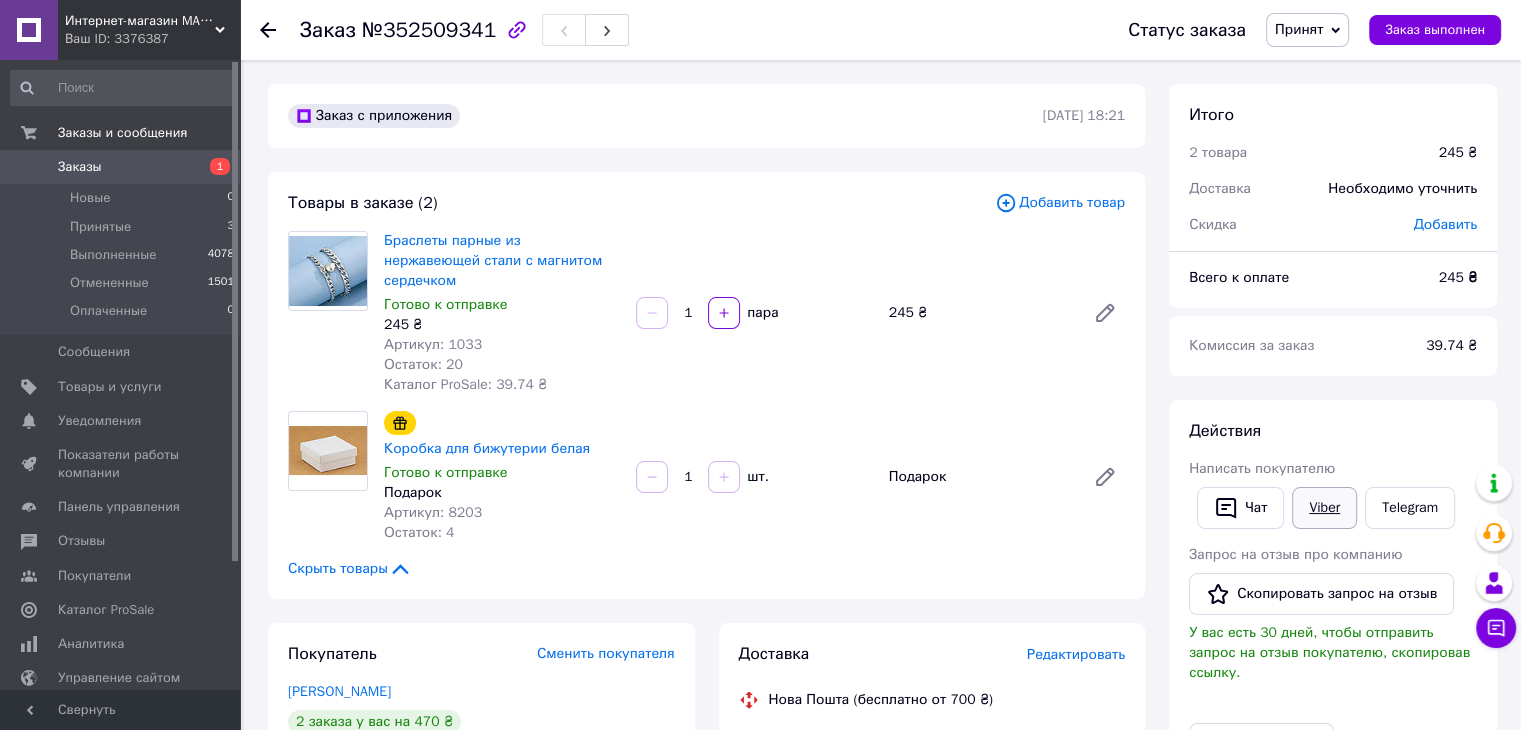 click on "Viber" at bounding box center (1324, 508) 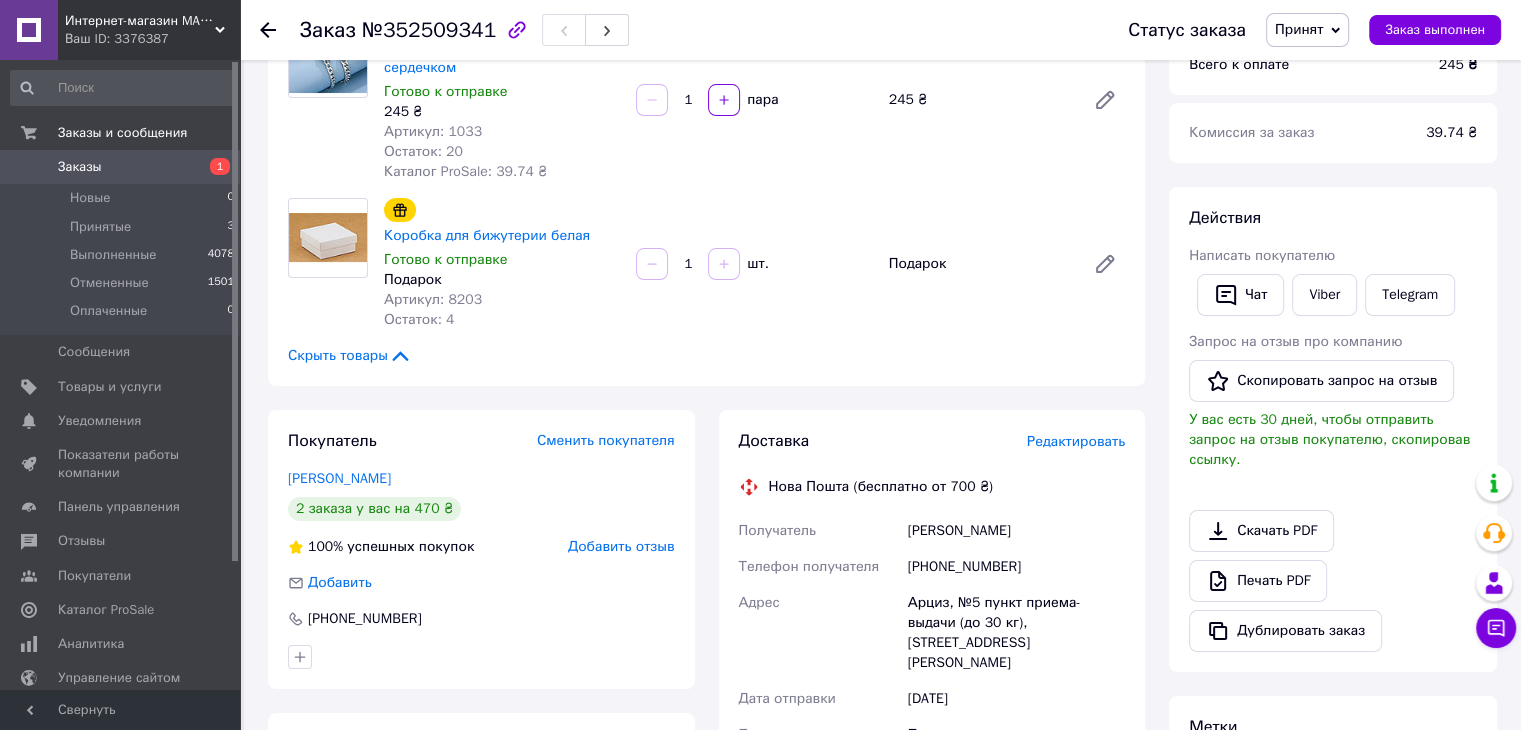 scroll, scrollTop: 400, scrollLeft: 0, axis: vertical 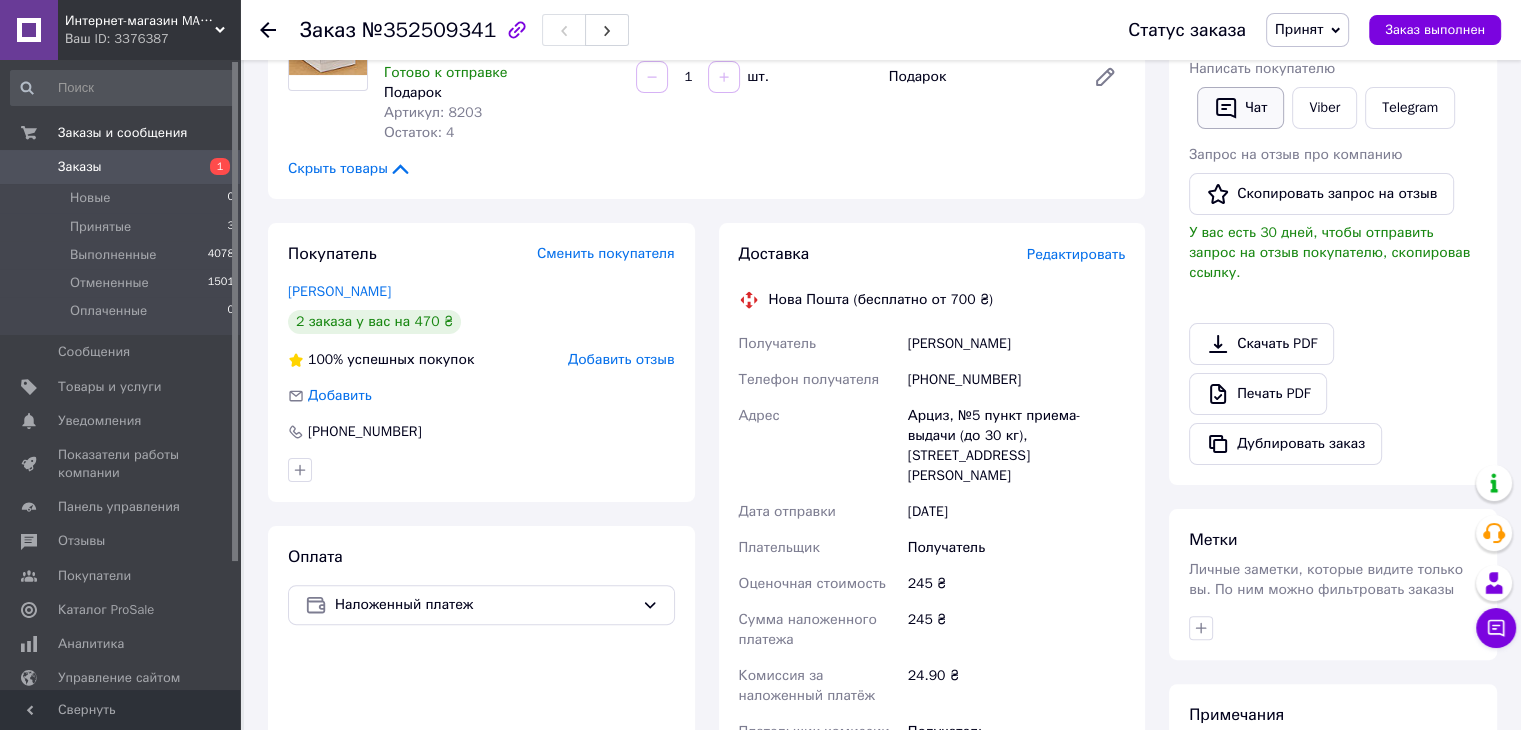 click 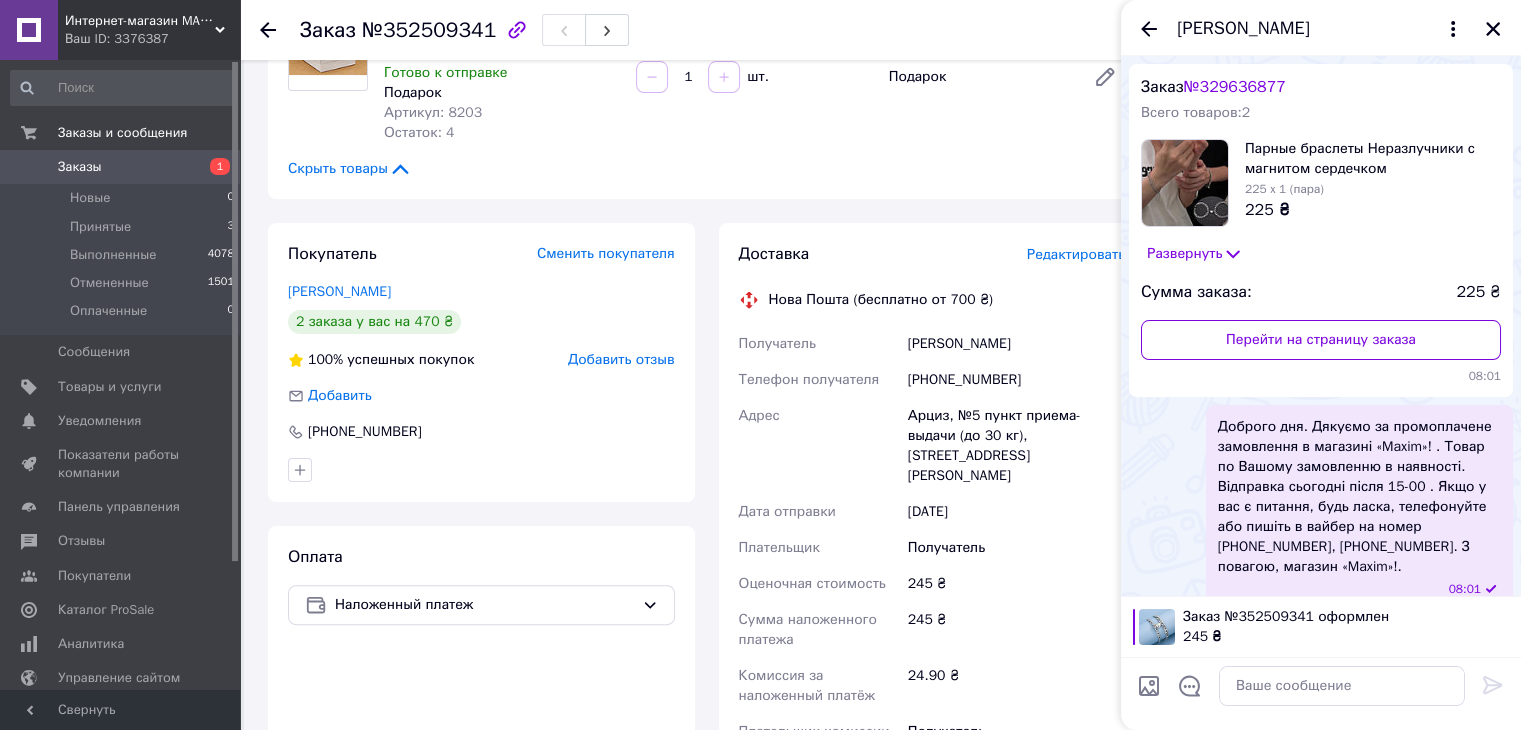 scroll, scrollTop: 65, scrollLeft: 0, axis: vertical 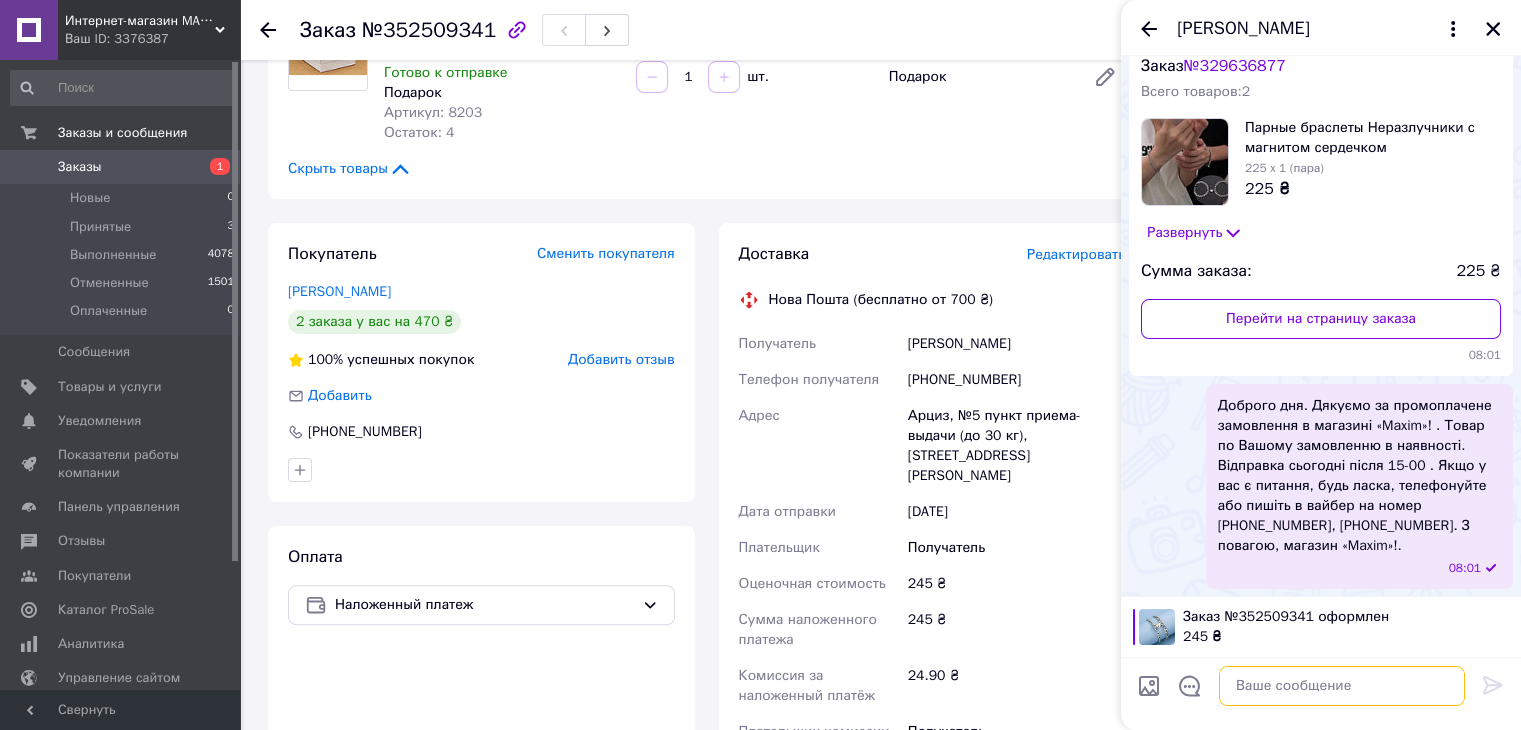 paste on "Доброго  дня.  Дякуємо за замовлення у магазині «Maxim»!
Товар на замовлення в наявності.
Метод оплати обрано - наложений платіж
Сума за товар: 245 грн
Вартість доставки з оплатою на відділенні: 105 грн
Загальна сума до сплати на відділені: 350 грн
Підтверджуєте замовлення?
Відправка завтра після 13-00 . Якщо у вас є питання, будь ласка, телефонуйте або пишіть в вайбер на номер 050-633-88-08, 067-604-37-37. З повагою, магазин «Maxim»!" 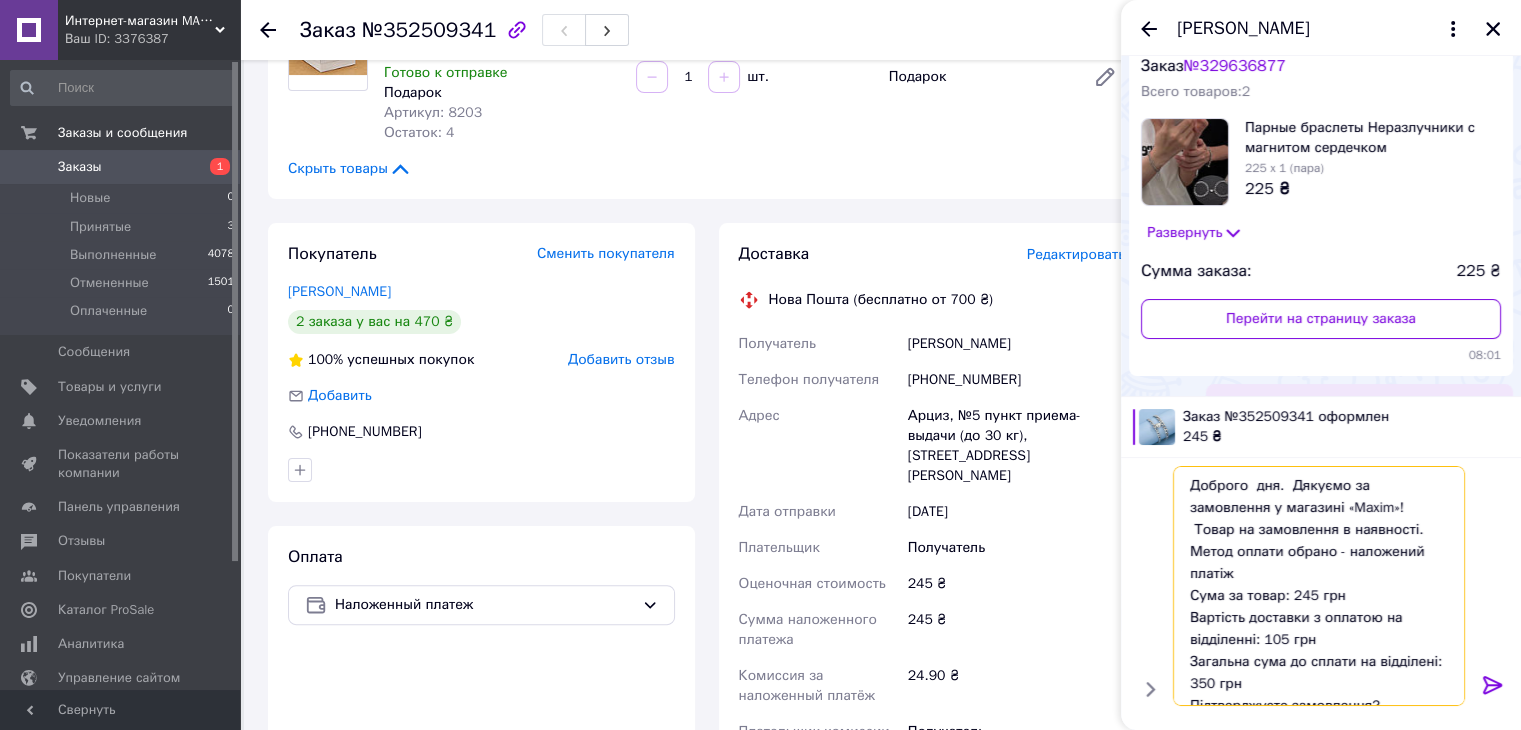 scroll, scrollTop: 129, scrollLeft: 0, axis: vertical 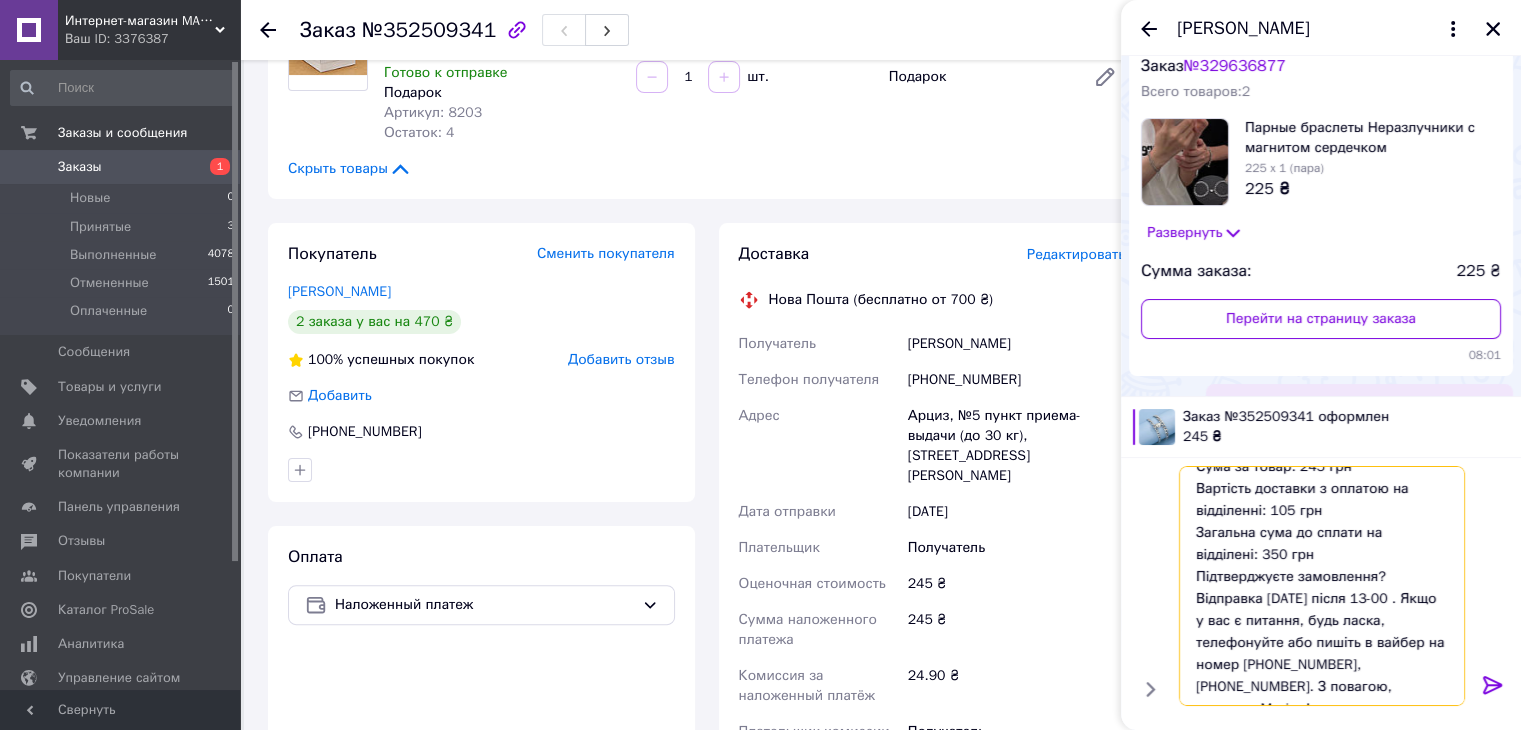 type on "Доброго  дня.  Дякуємо за замовлення у магазині «Maxim»!
Товар на замовлення в наявності.
Метод оплати обрано - наложений платіж
Сума за товар: 245 грн
Вартість доставки з оплатою на відділенні: 105 грн
Загальна сума до сплати на відділені: 350 грн
Підтверджуєте замовлення?
Відправка завтра після 13-00 . Якщо у вас є питання, будь ласка, телефонуйте або пишіть в вайбер на номер 050-633-88-08, 067-604-37-37. З повагою, магазин «Maxim»!" 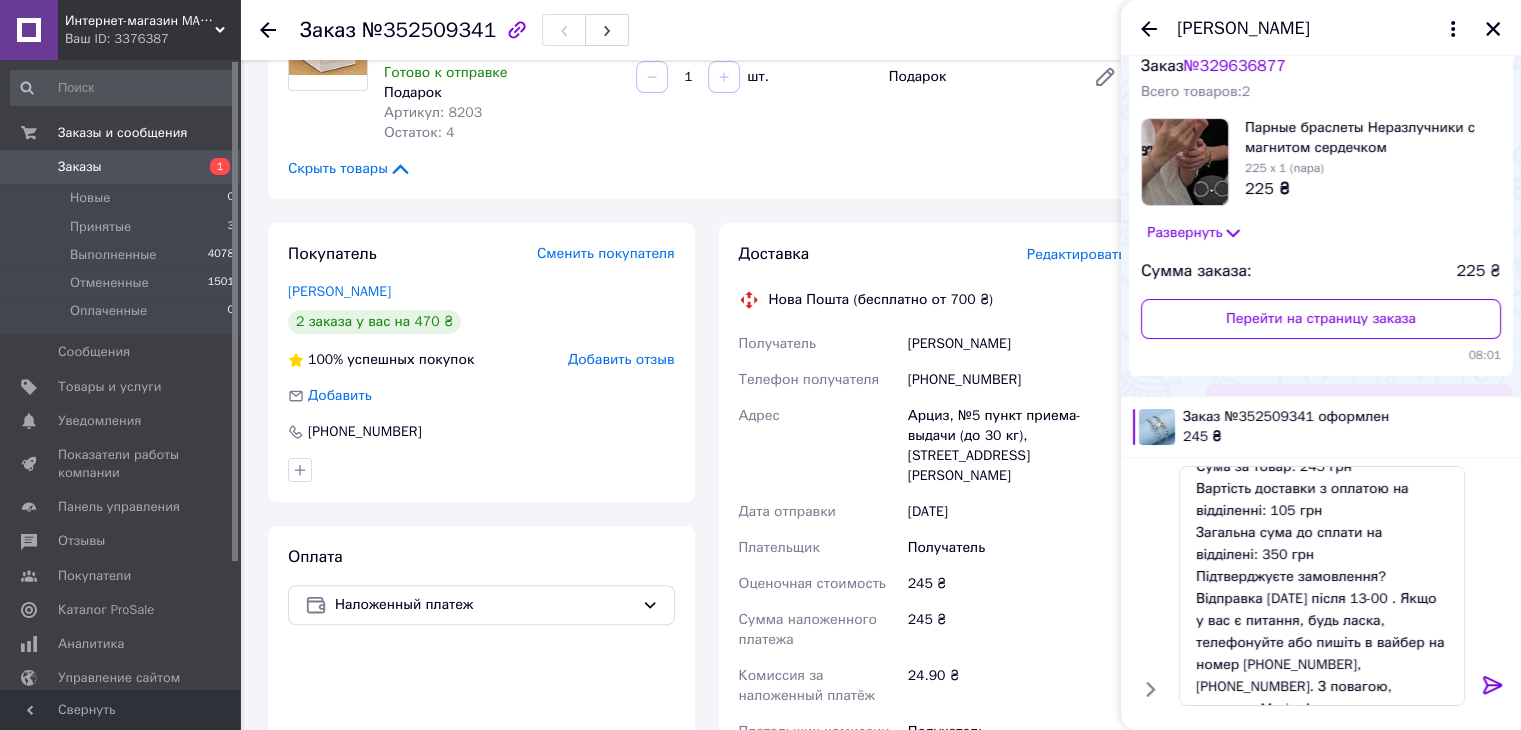 click 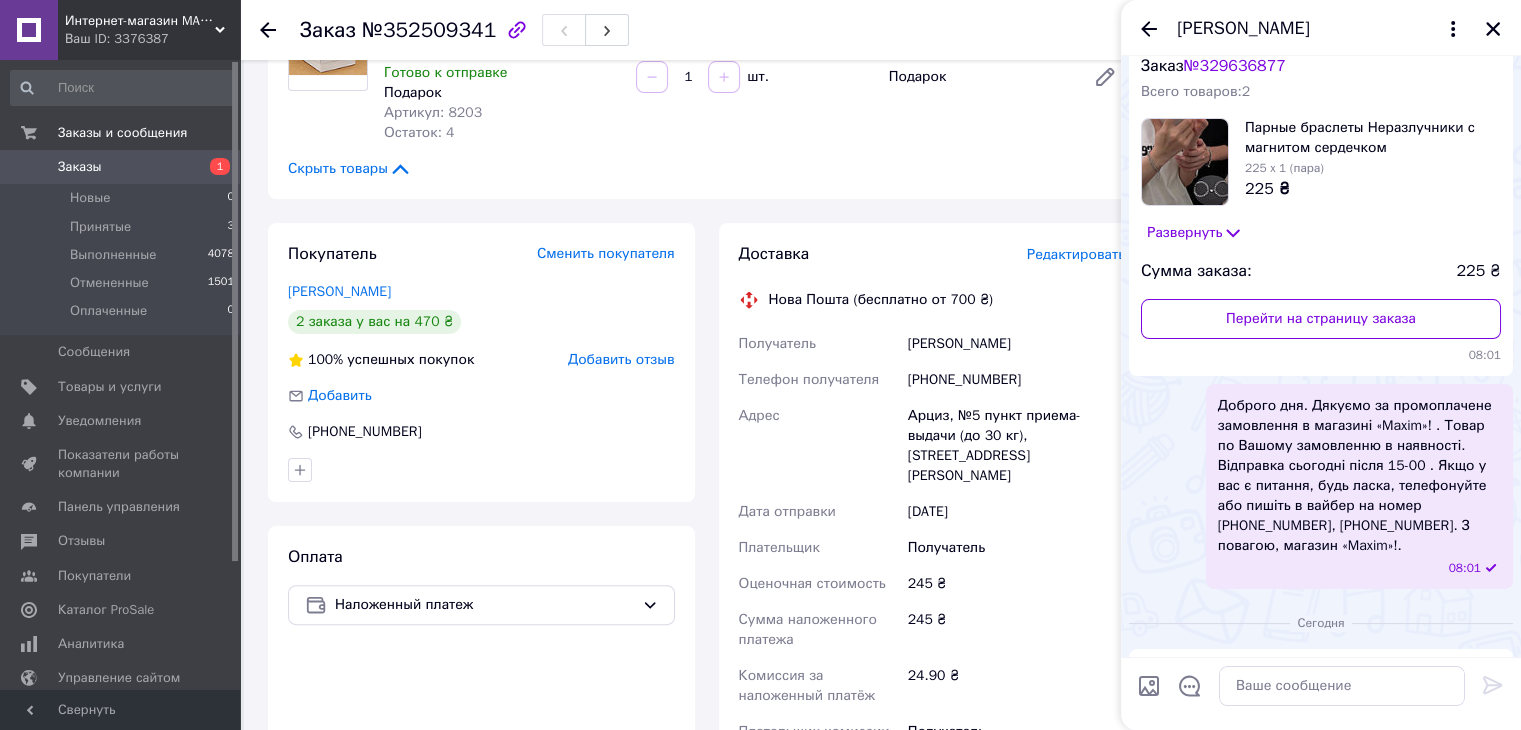 scroll, scrollTop: 0, scrollLeft: 0, axis: both 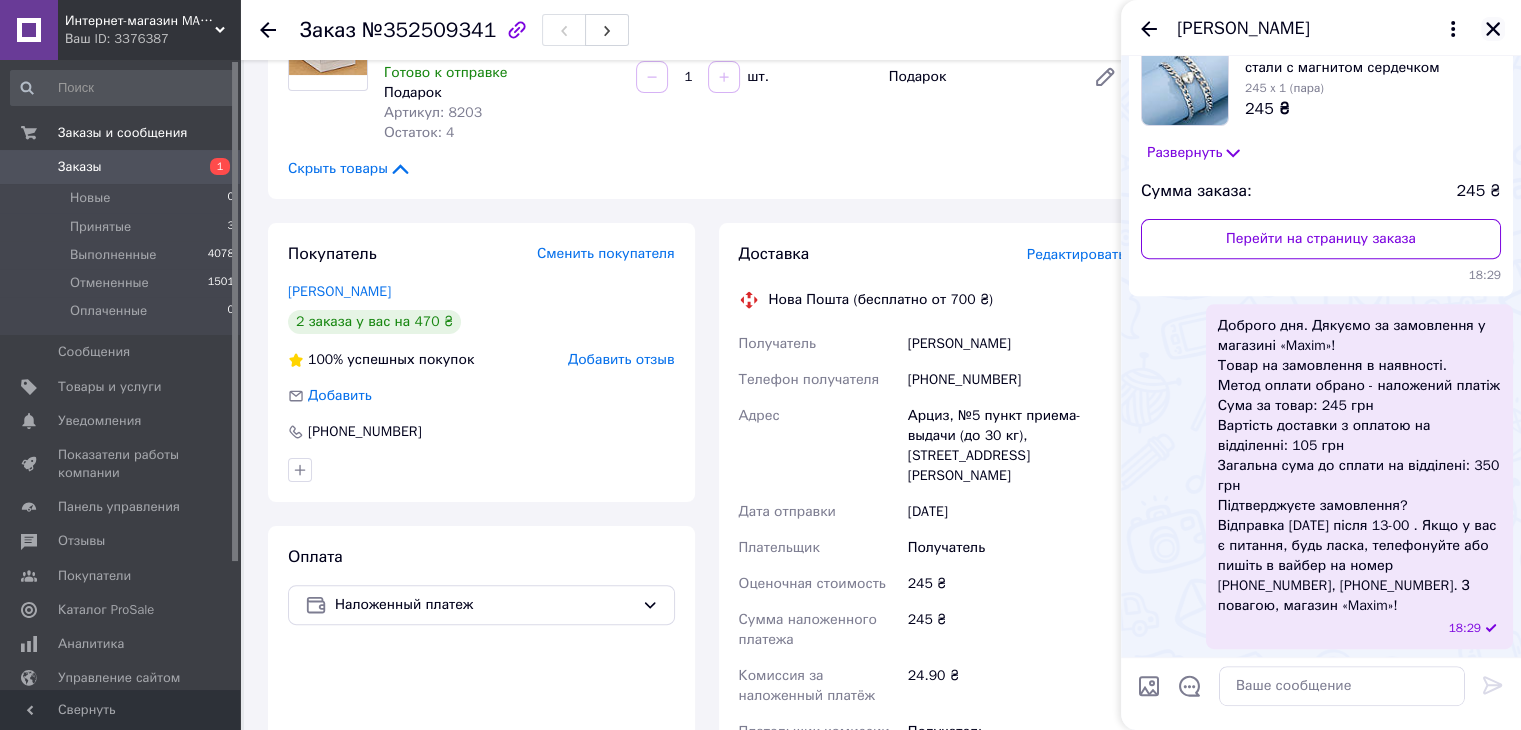 click 